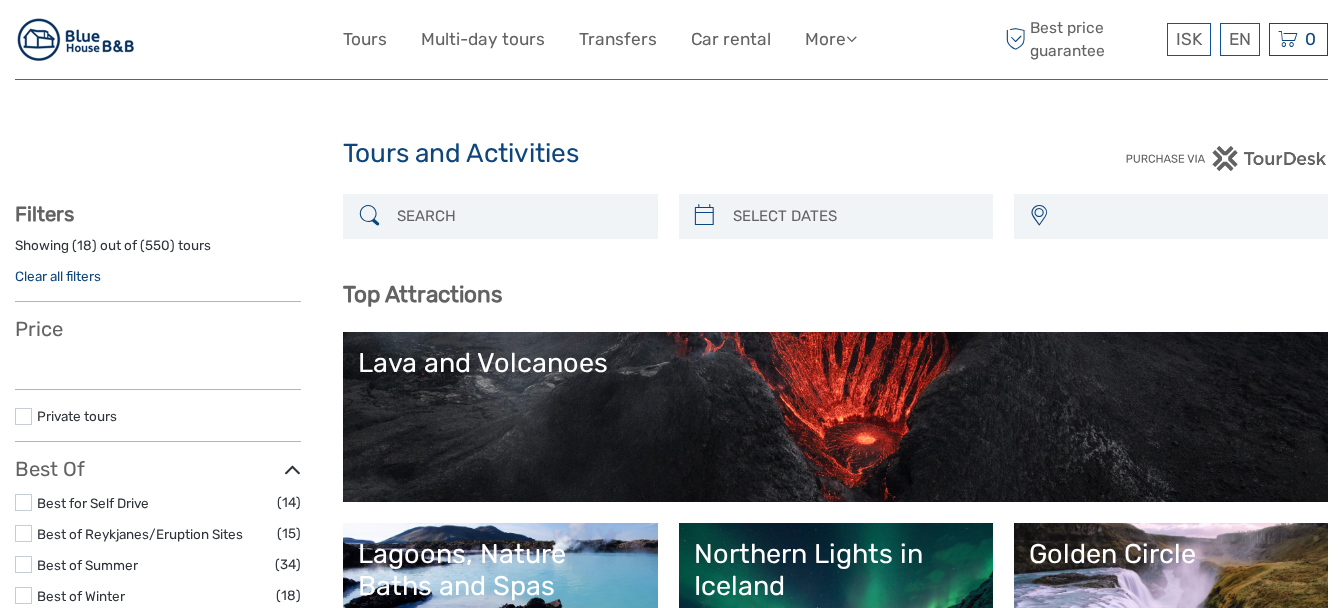 select 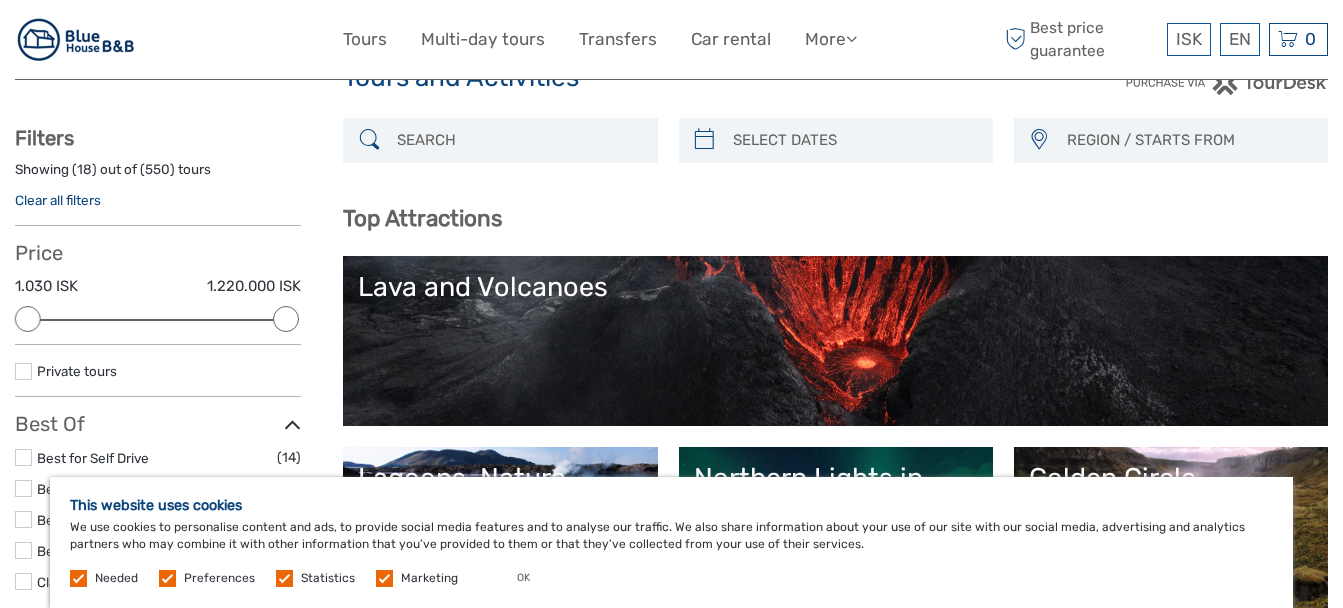 scroll, scrollTop: 80, scrollLeft: 0, axis: vertical 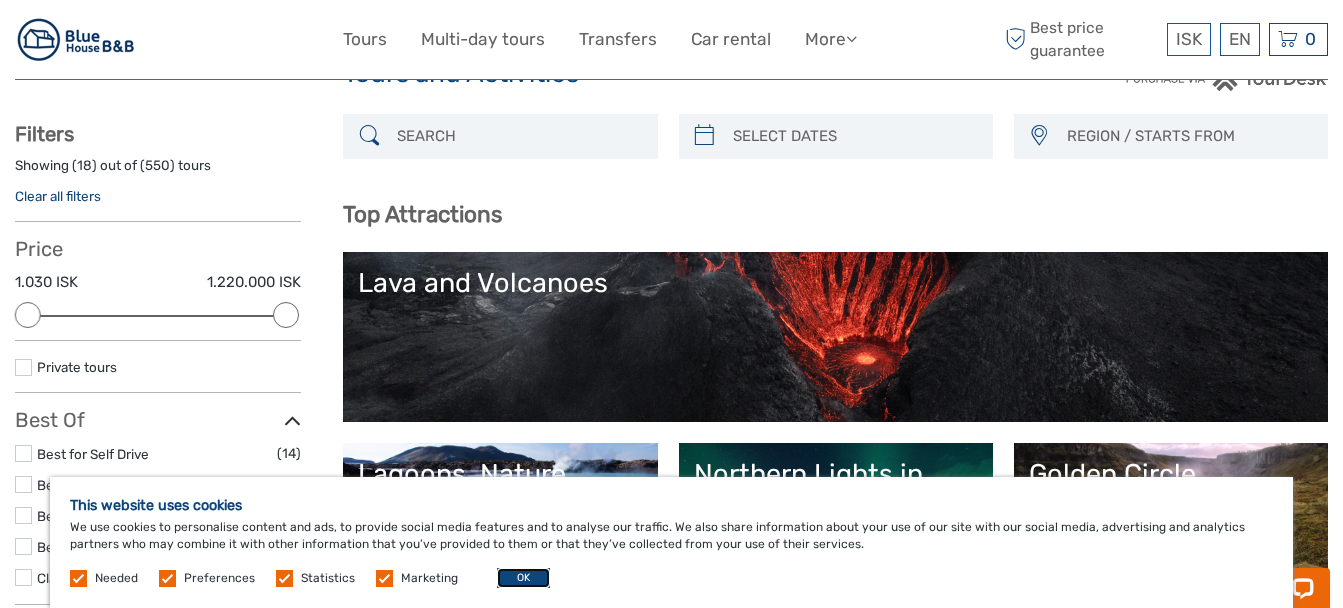 click on "OK" at bounding box center (523, 578) 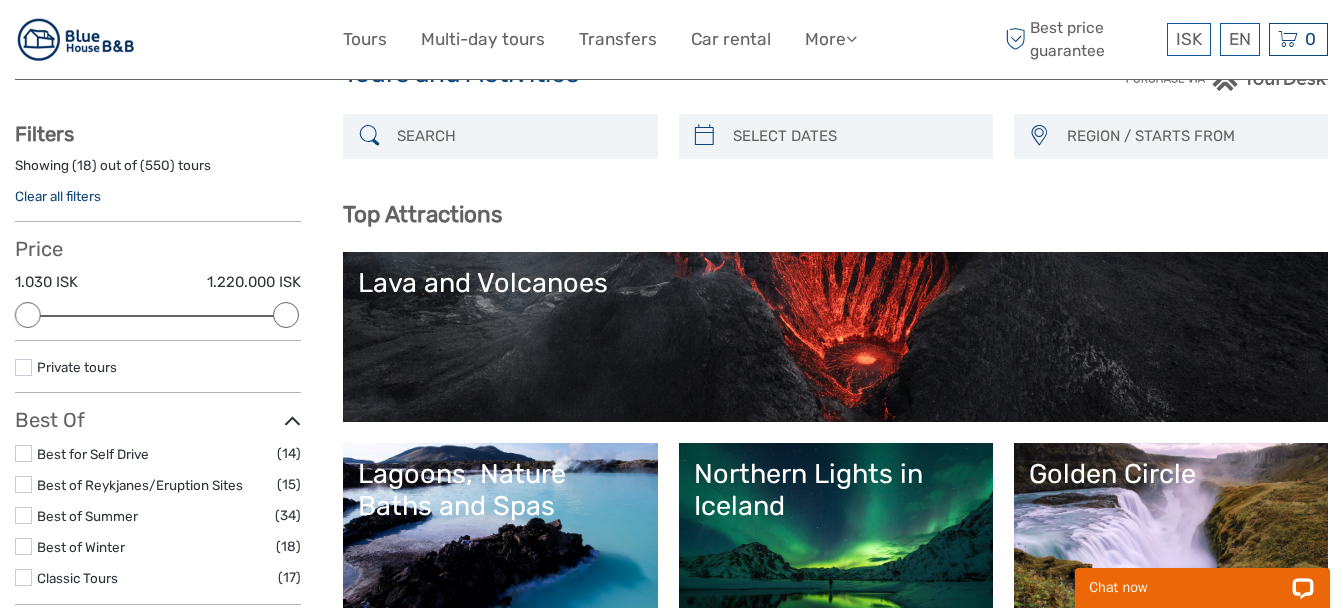 click on "Northern Lights in Iceland" at bounding box center [836, 490] 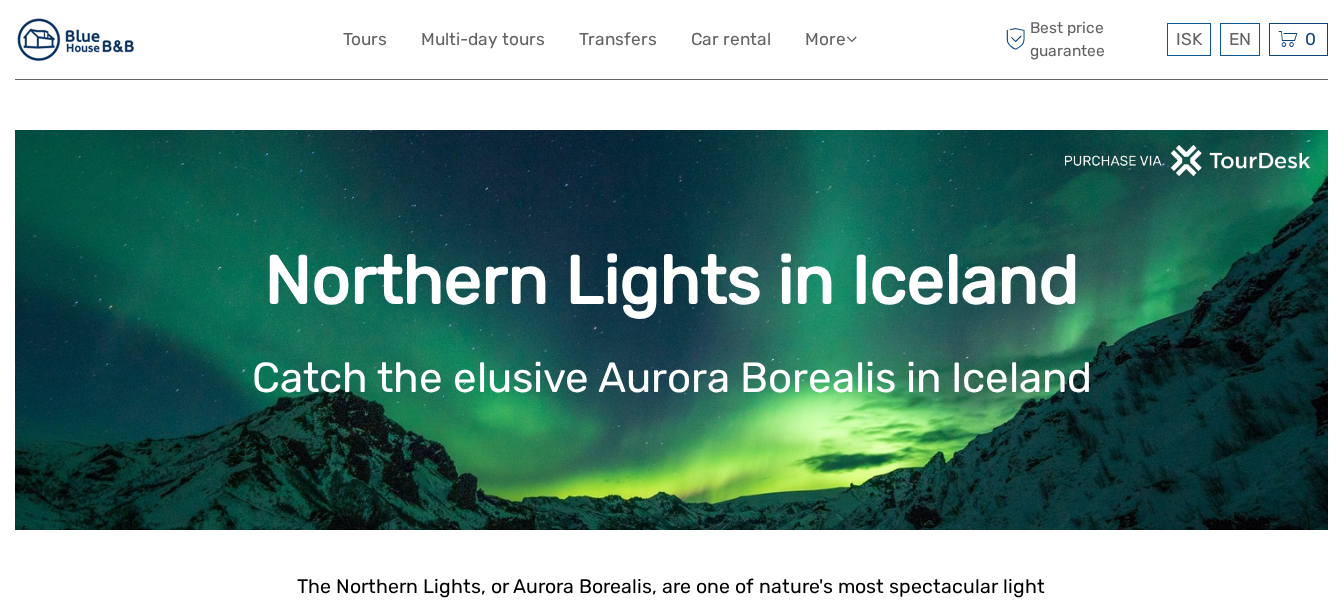 scroll, scrollTop: 0, scrollLeft: 0, axis: both 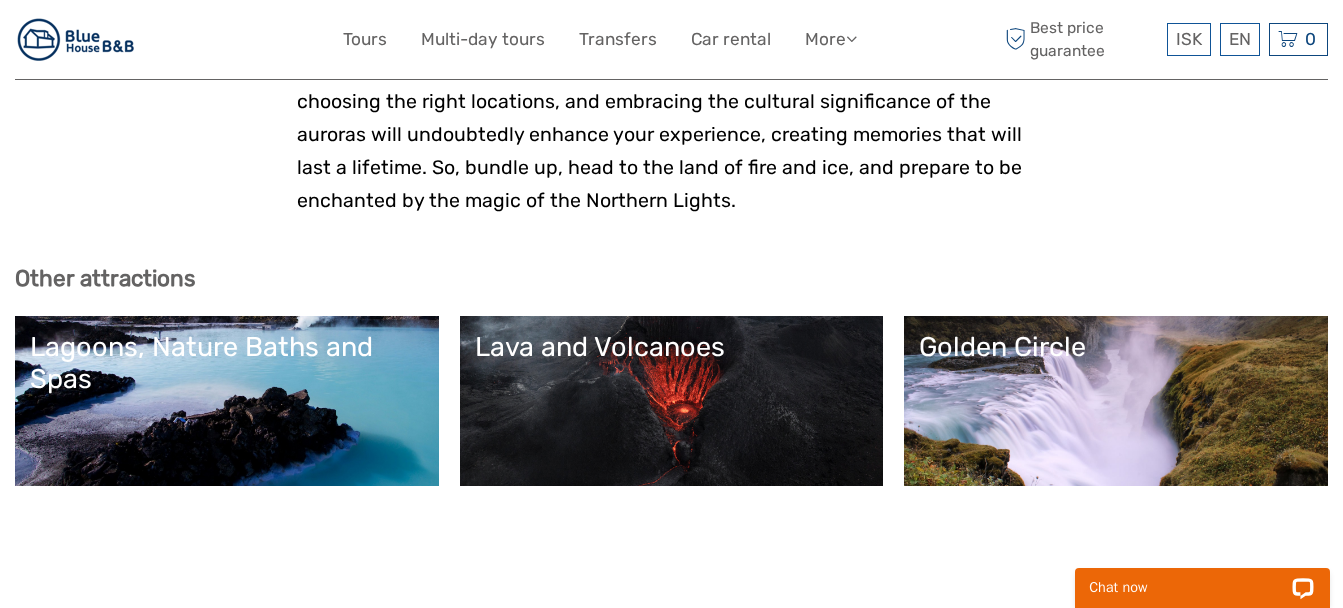 click on "Lagoons, Nature Baths and Spas" at bounding box center (227, 363) 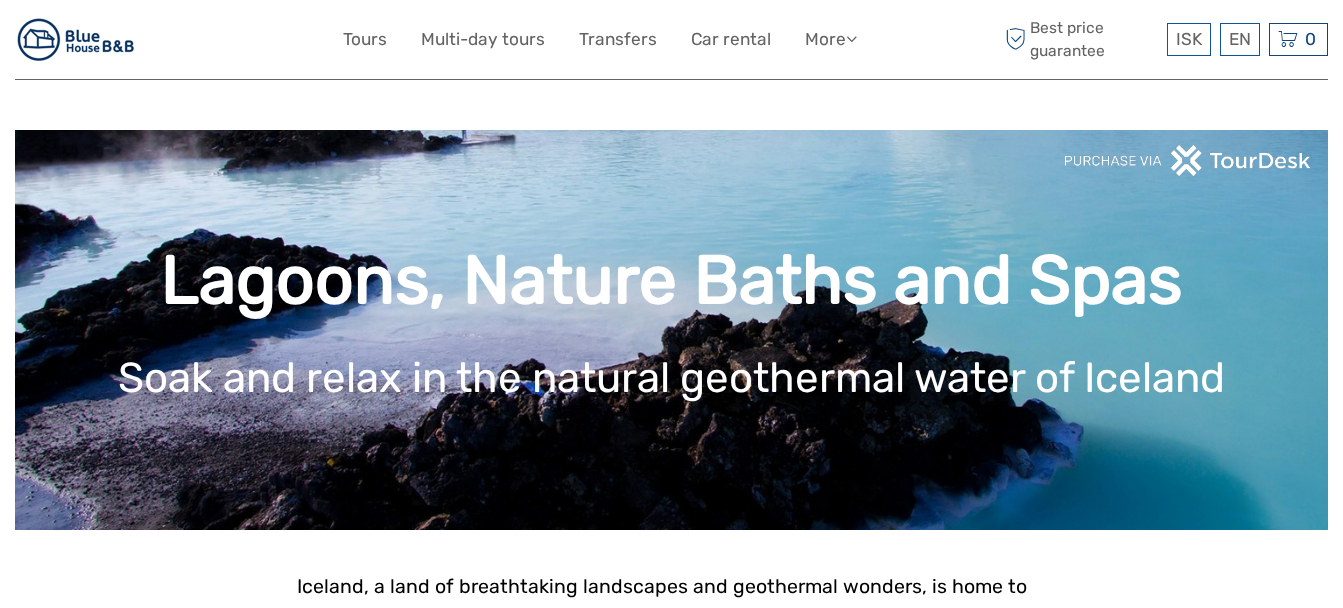 scroll, scrollTop: 0, scrollLeft: 0, axis: both 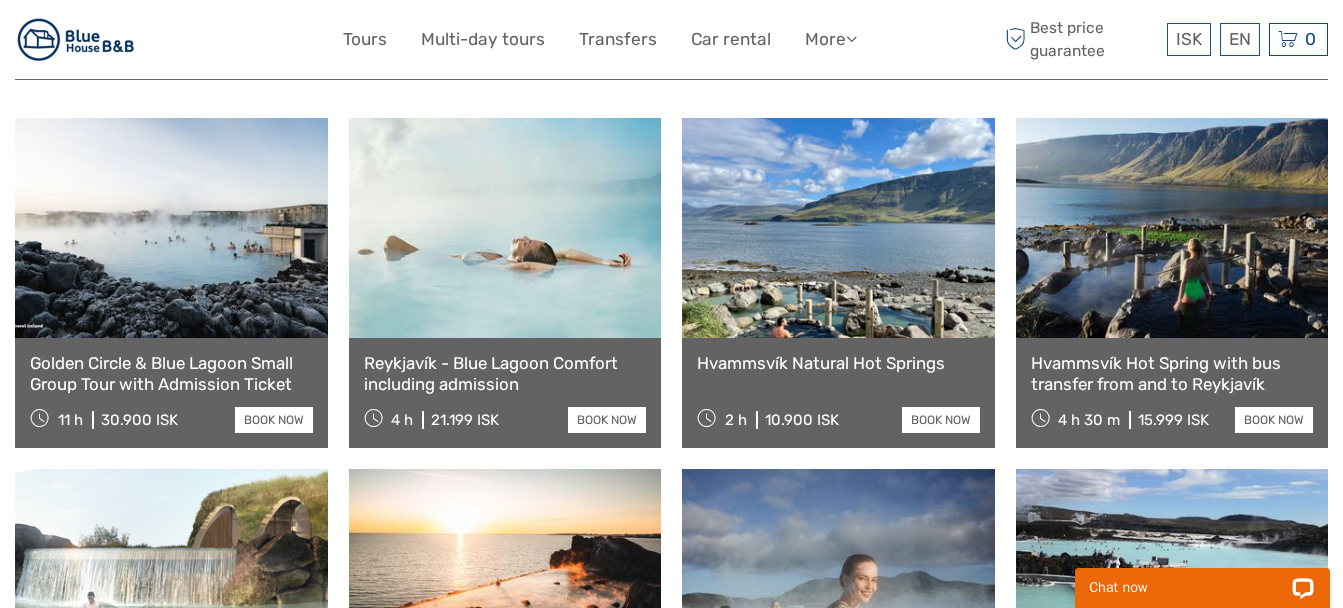 click on "Golden Circle & Blue Lagoon Small Group Tour with Admission Ticket" at bounding box center (171, 373) 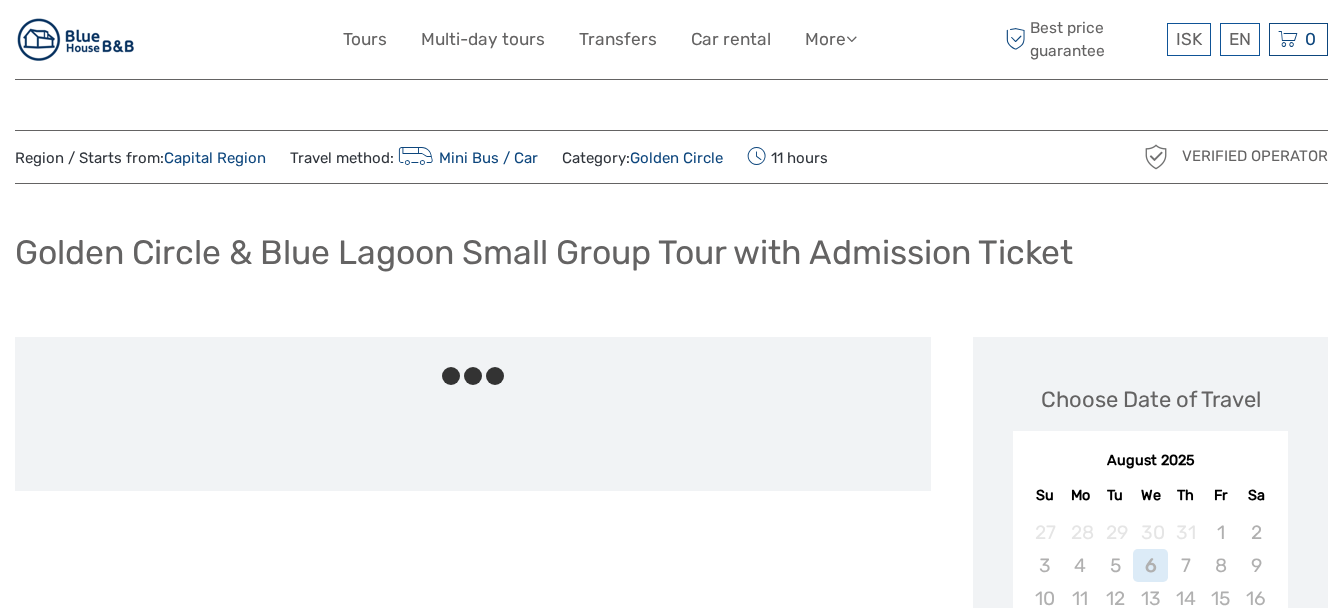 scroll, scrollTop: 0, scrollLeft: 0, axis: both 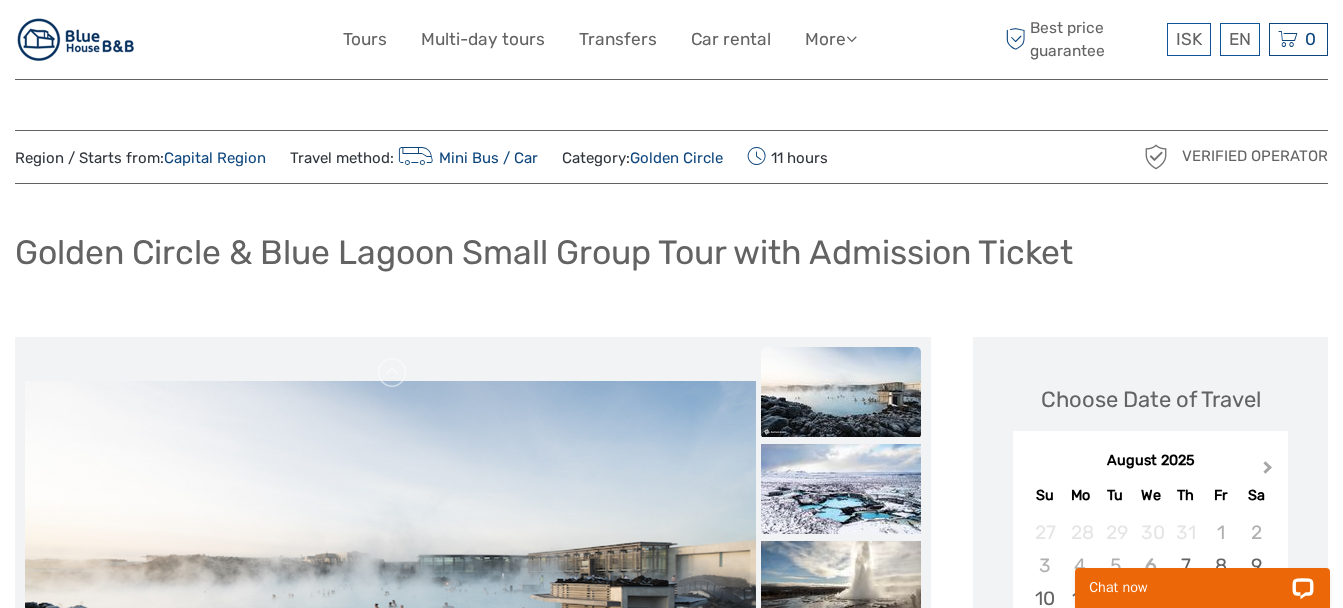 click on "Next Month" at bounding box center (1270, 472) 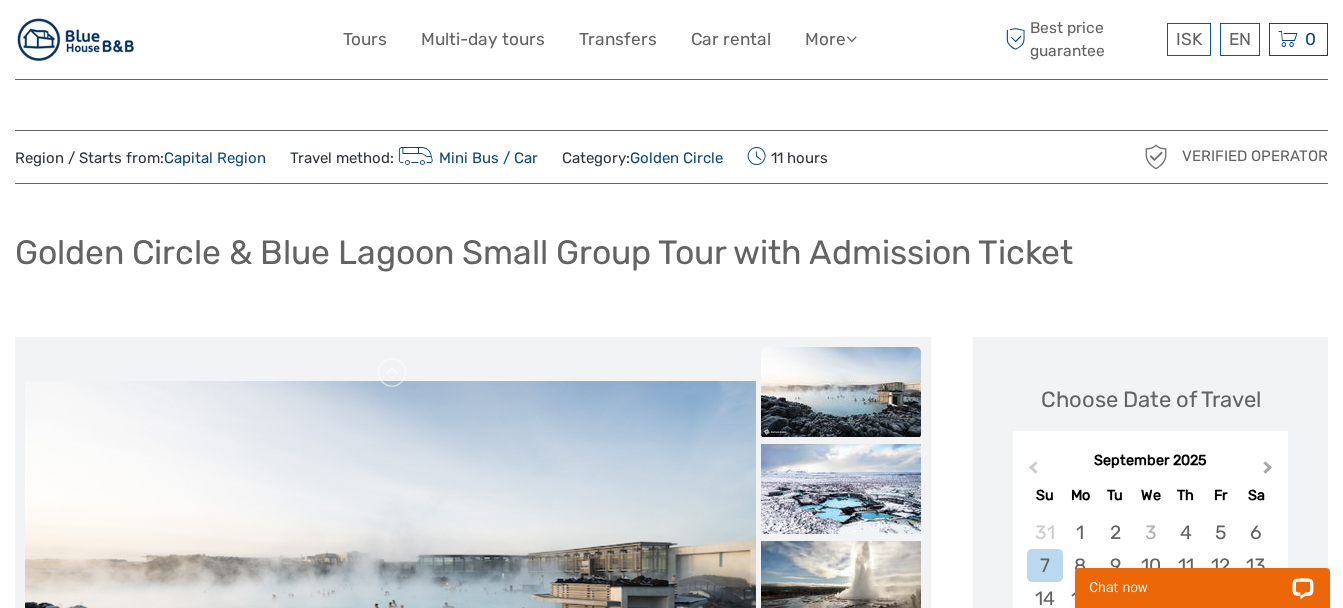 click on "Next Month" at bounding box center (1270, 472) 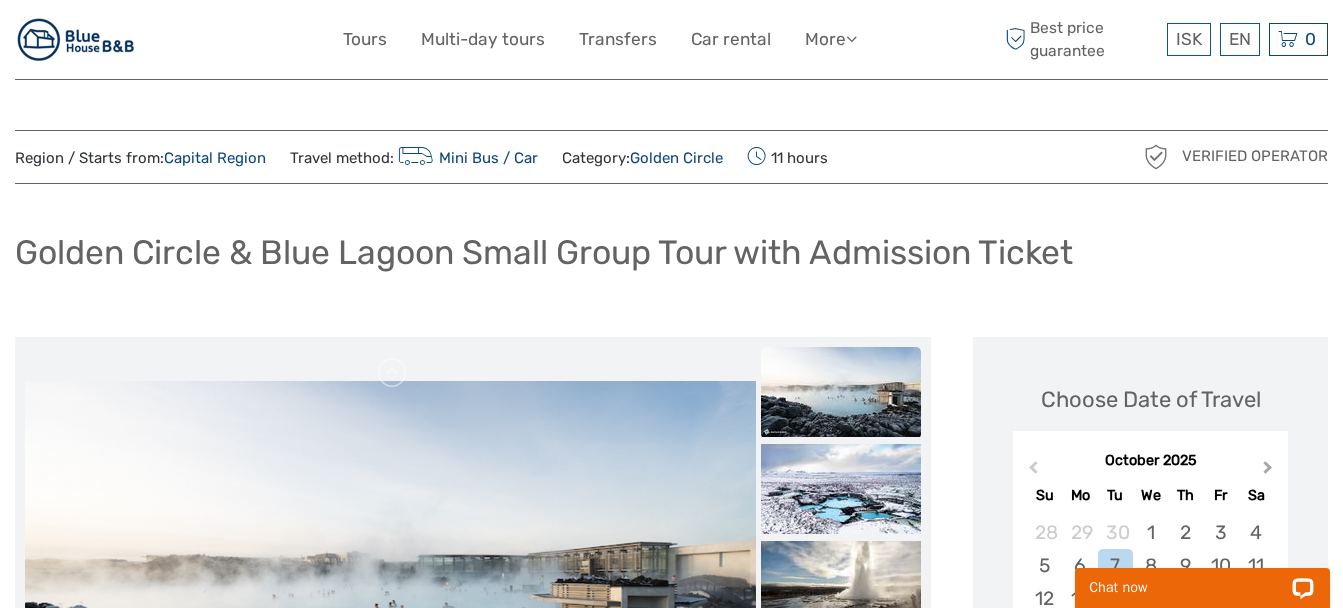 click on "Next Month" at bounding box center [1270, 472] 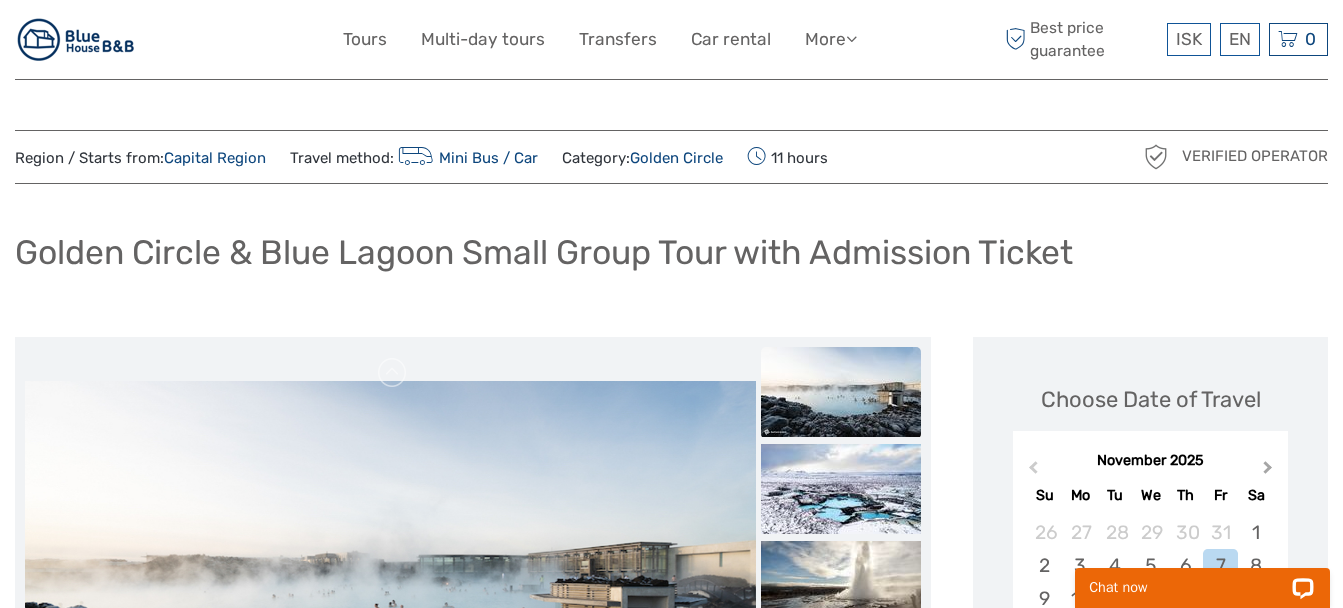 click on "Next Month" at bounding box center (1270, 472) 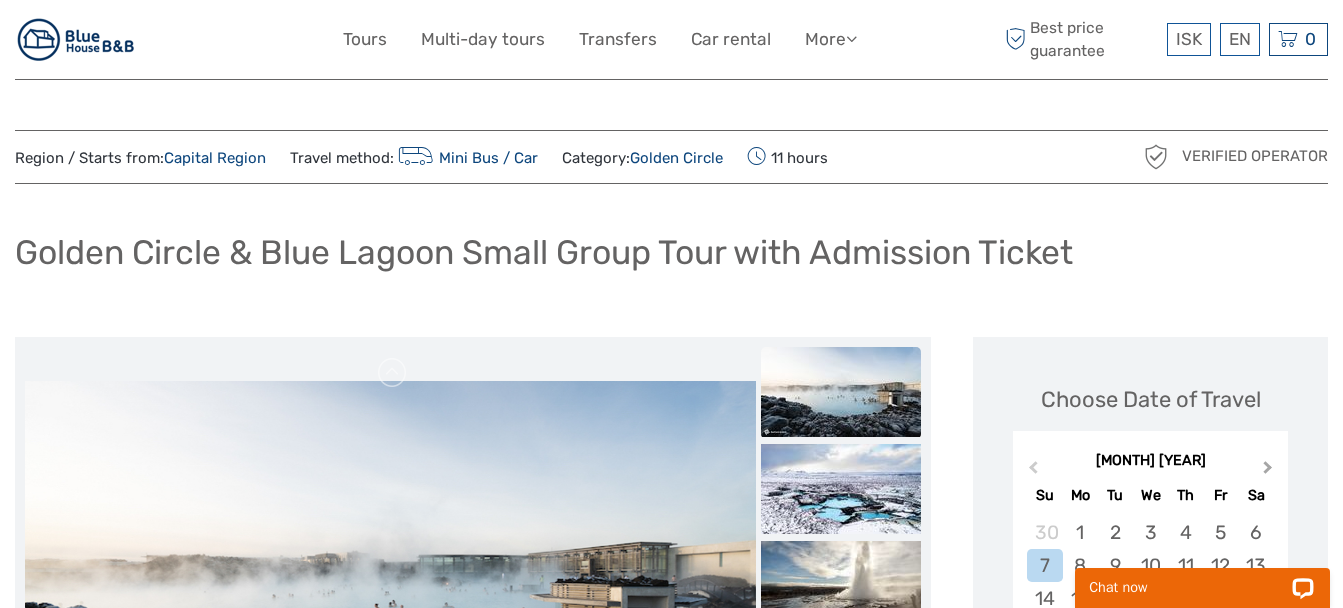 click on "Next Month" at bounding box center [1270, 472] 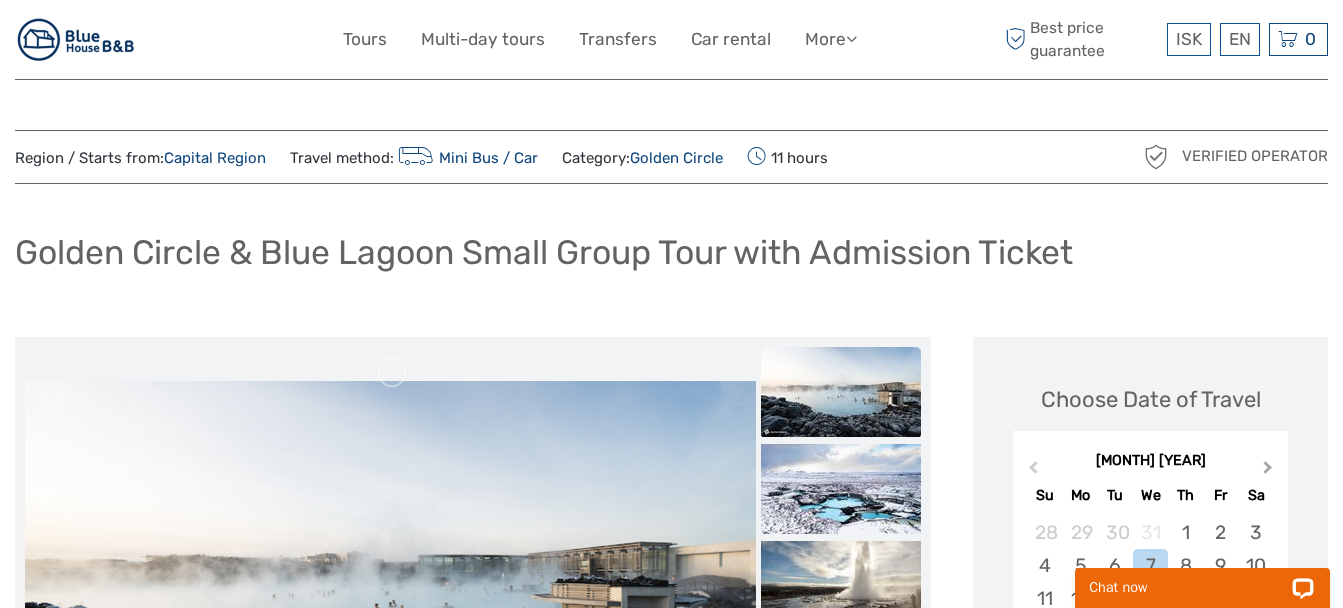 click on "Next Month" at bounding box center (1270, 472) 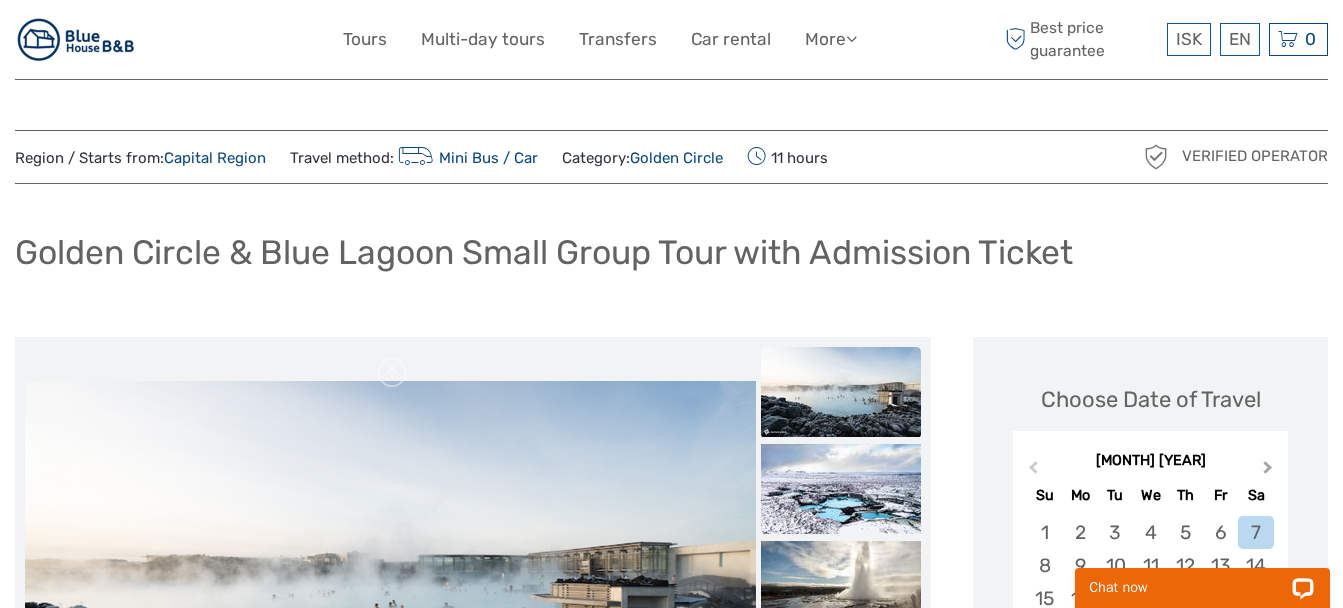 click on "Next Month" at bounding box center (1270, 472) 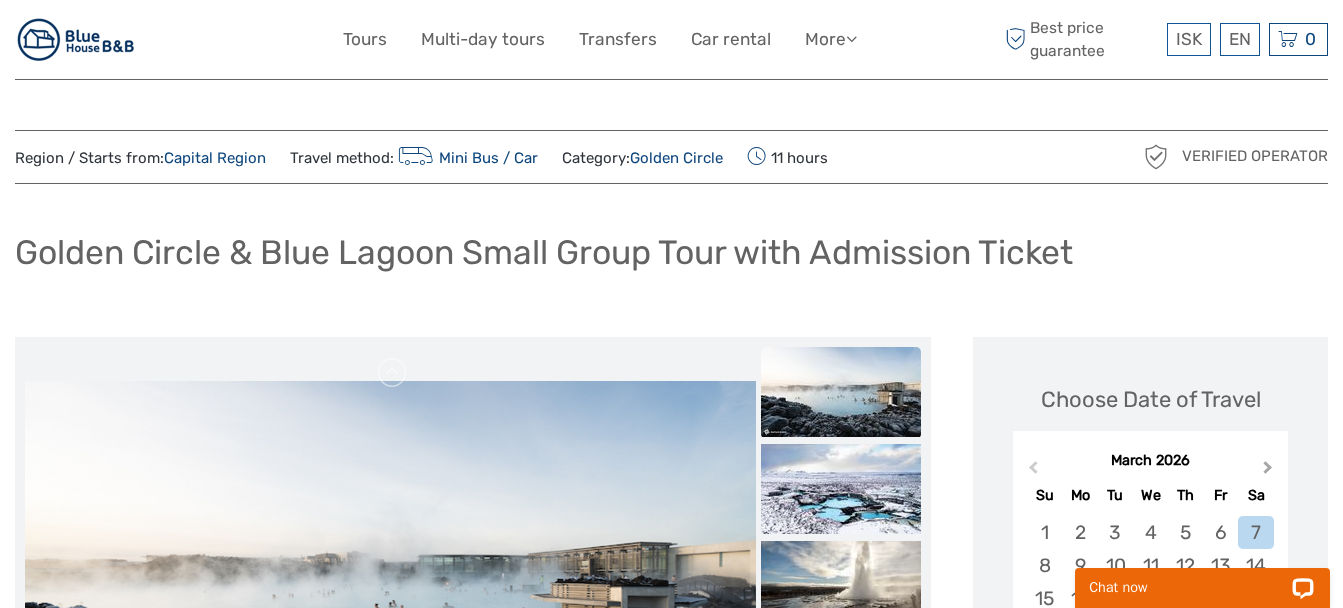 click on "Next Month" at bounding box center [1270, 472] 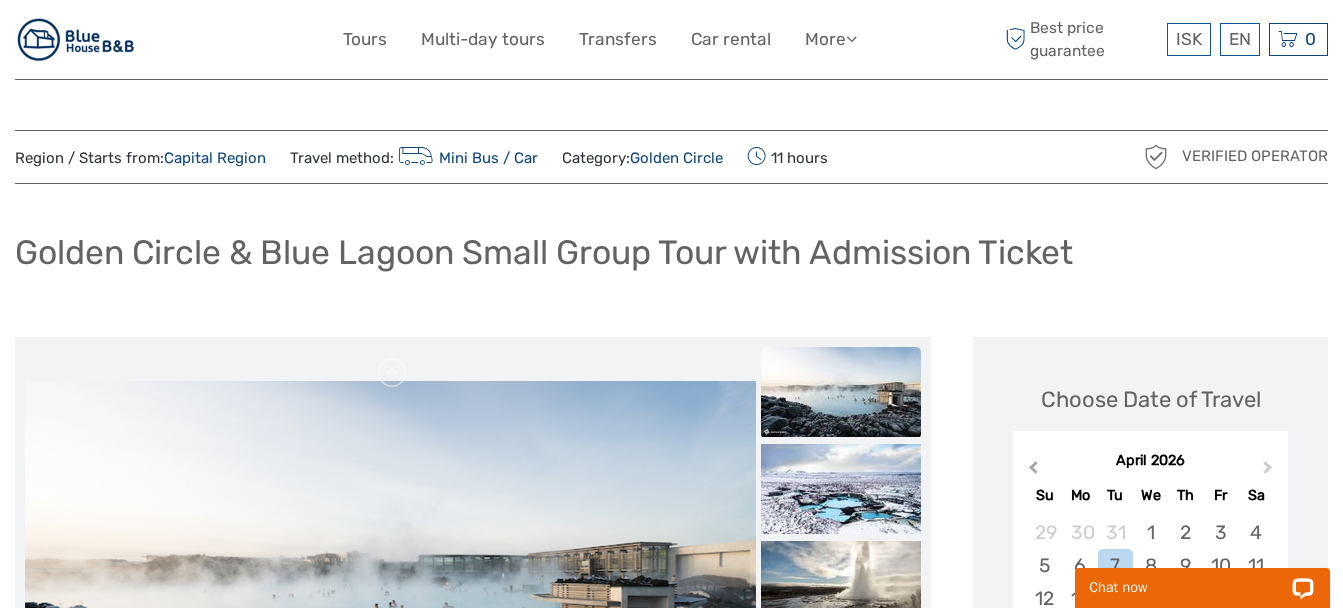 click on "Previous Month" at bounding box center [1033, 471] 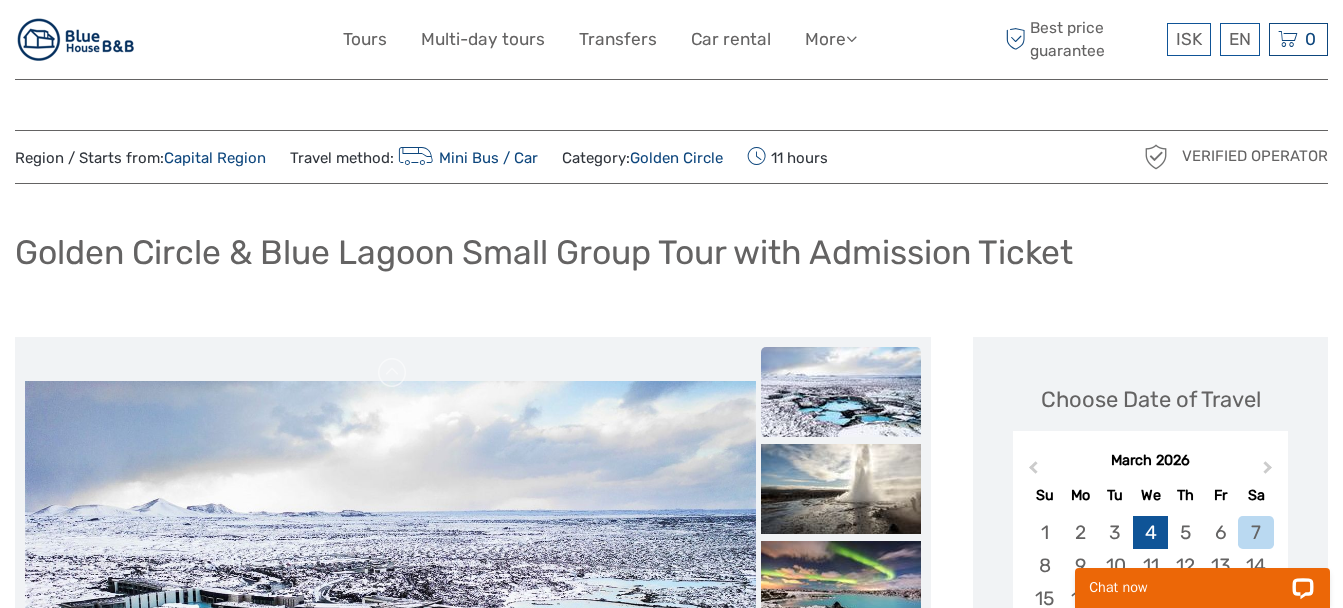 click on "4" at bounding box center (1150, 532) 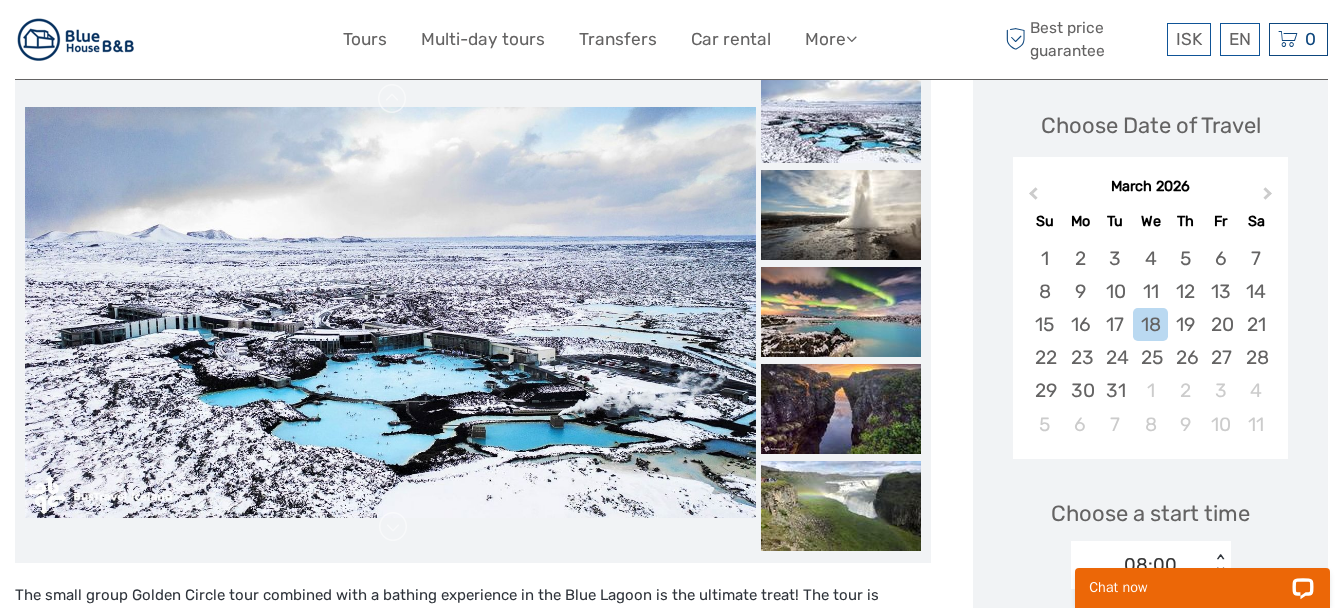 scroll, scrollTop: 285, scrollLeft: 0, axis: vertical 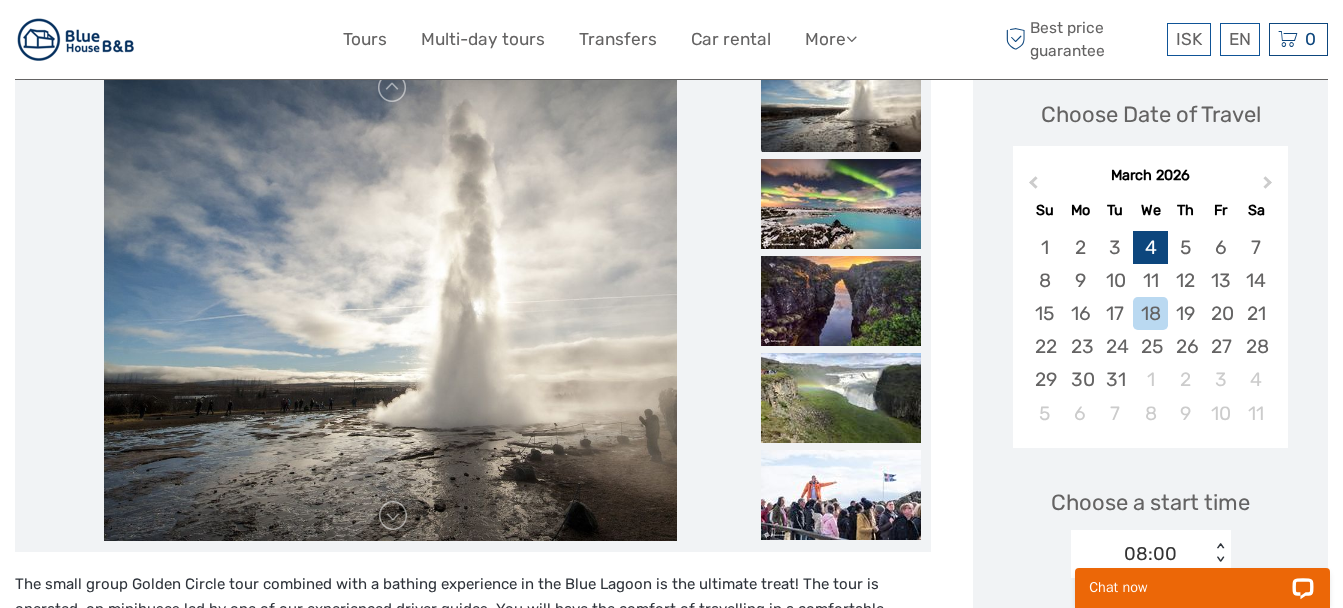 click on "4" at bounding box center (1150, 247) 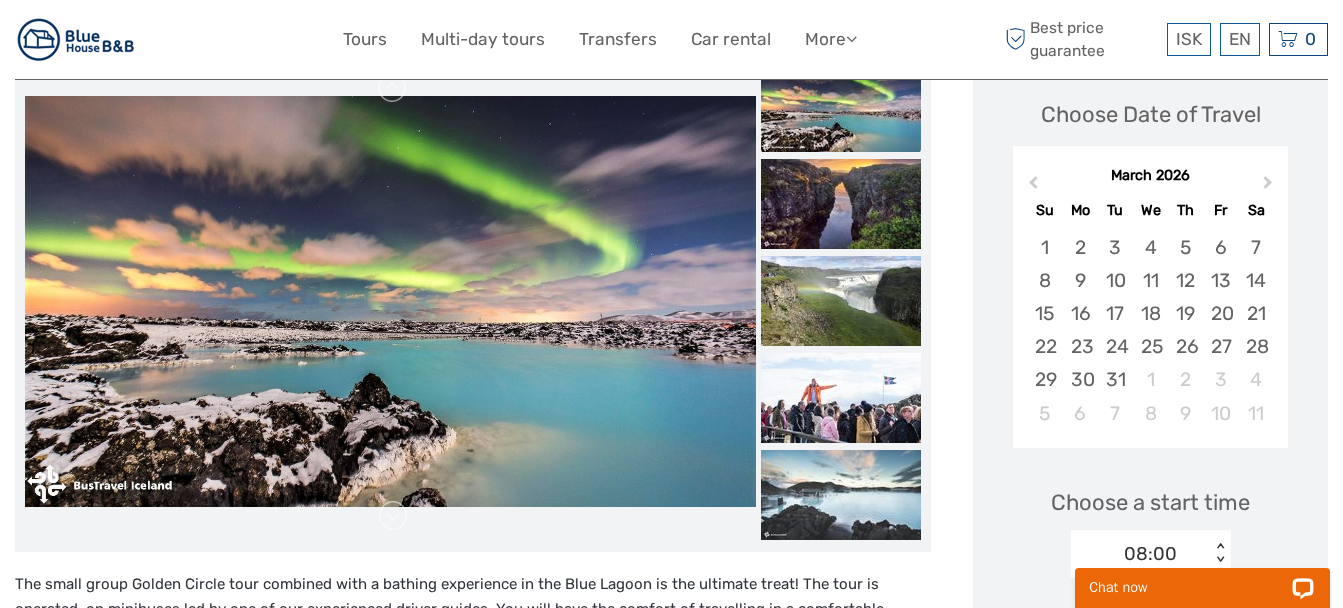 drag, startPoint x: 1340, startPoint y: 149, endPoint x: 1352, endPoint y: 166, distance: 20.808653 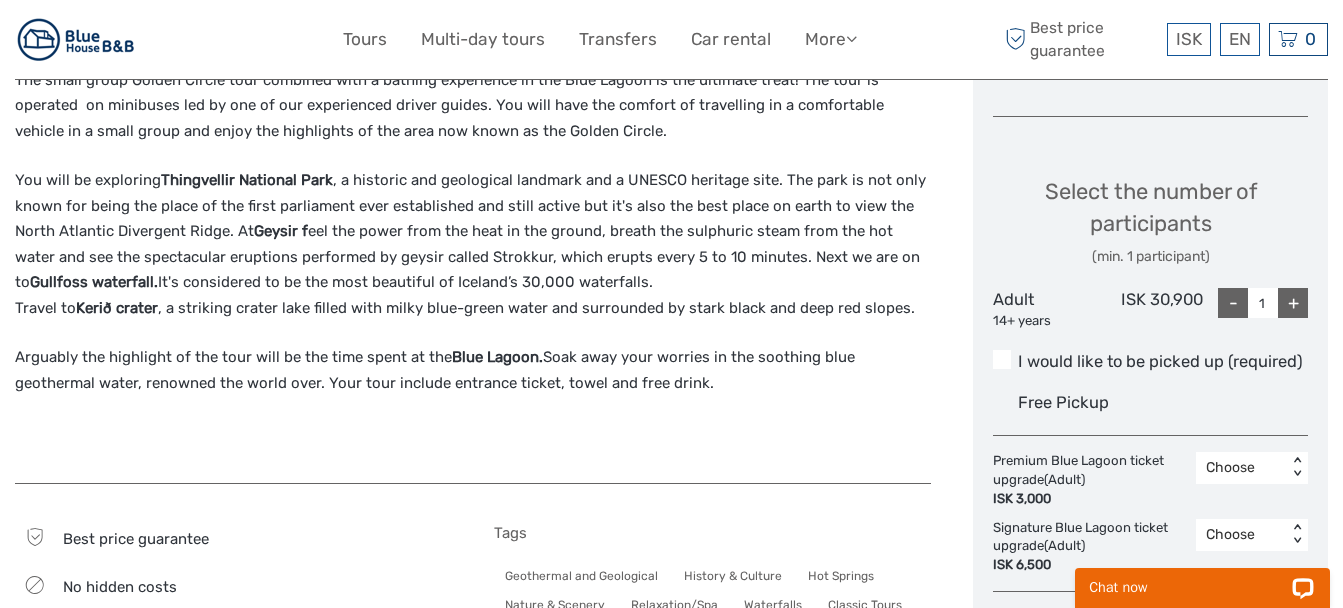scroll, scrollTop: 811, scrollLeft: 0, axis: vertical 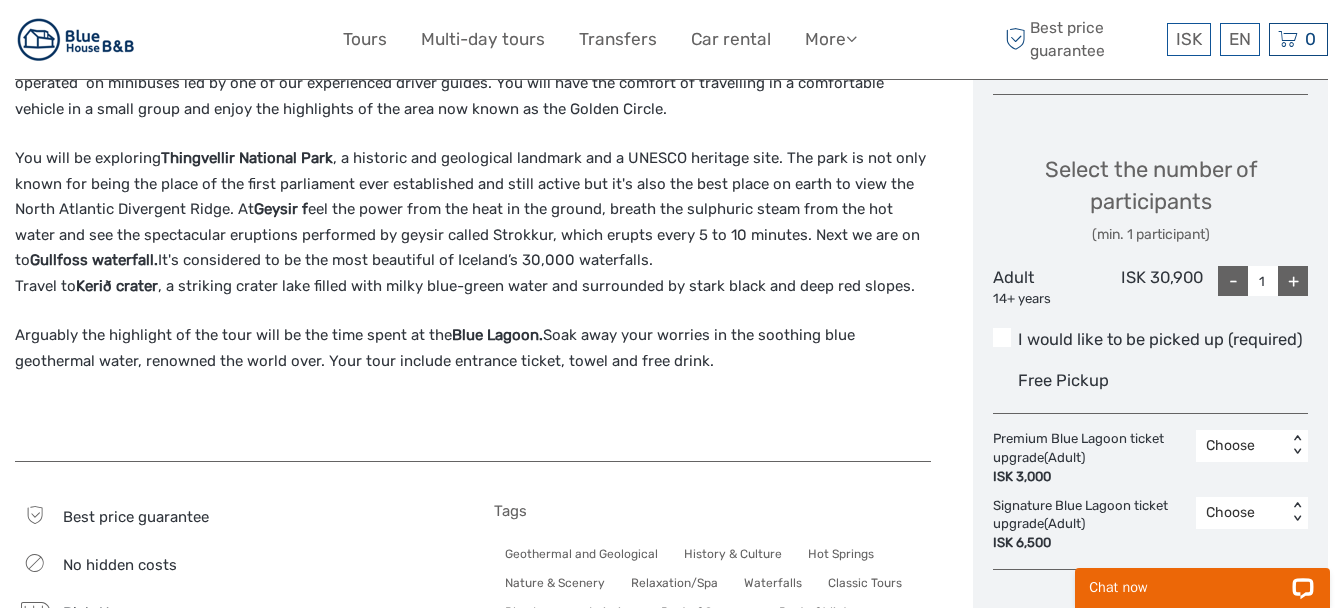 click on "+" at bounding box center [1293, 281] 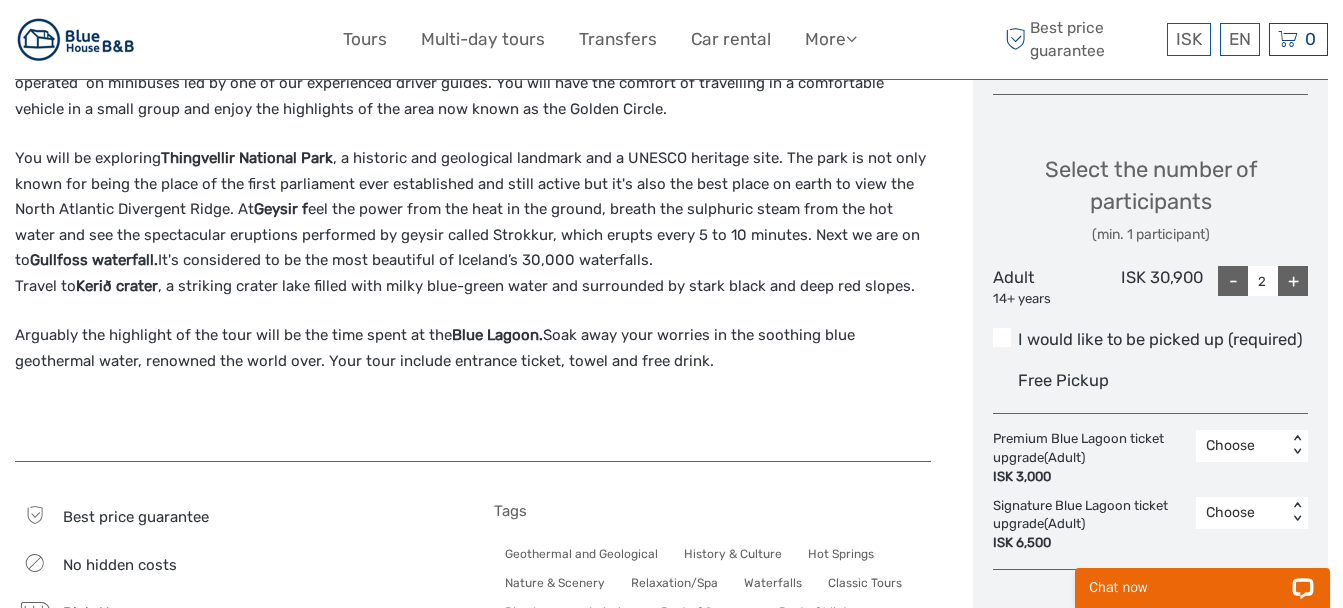 click on "+" at bounding box center (1293, 281) 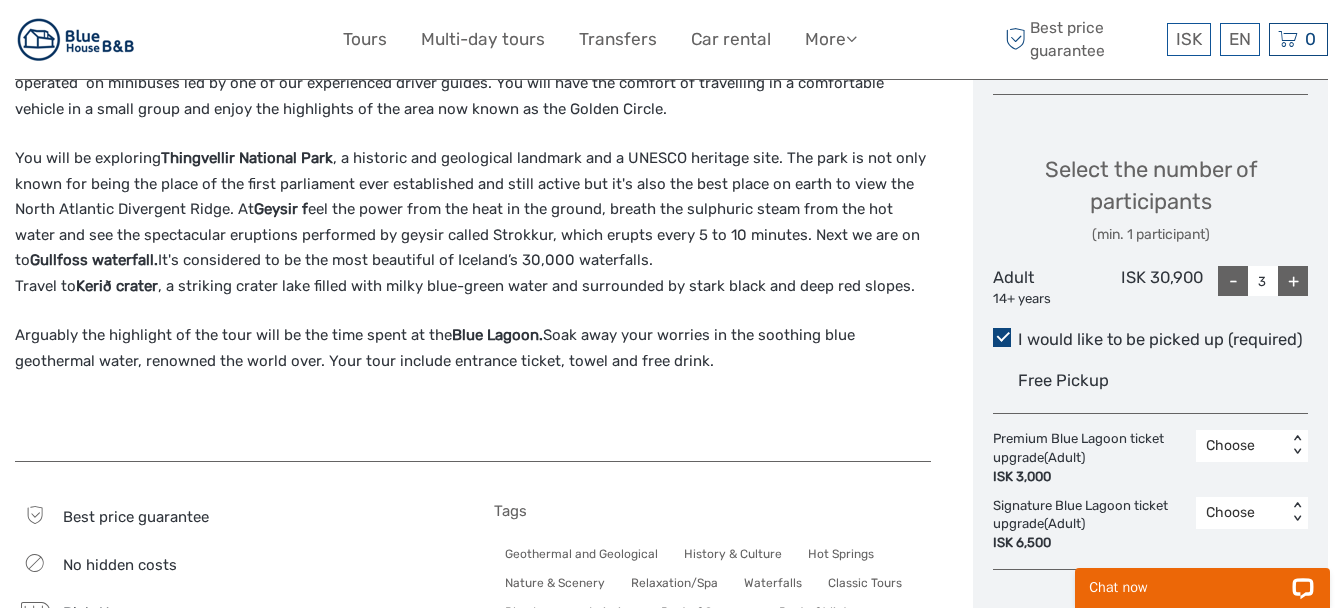 click at bounding box center (1002, 337) 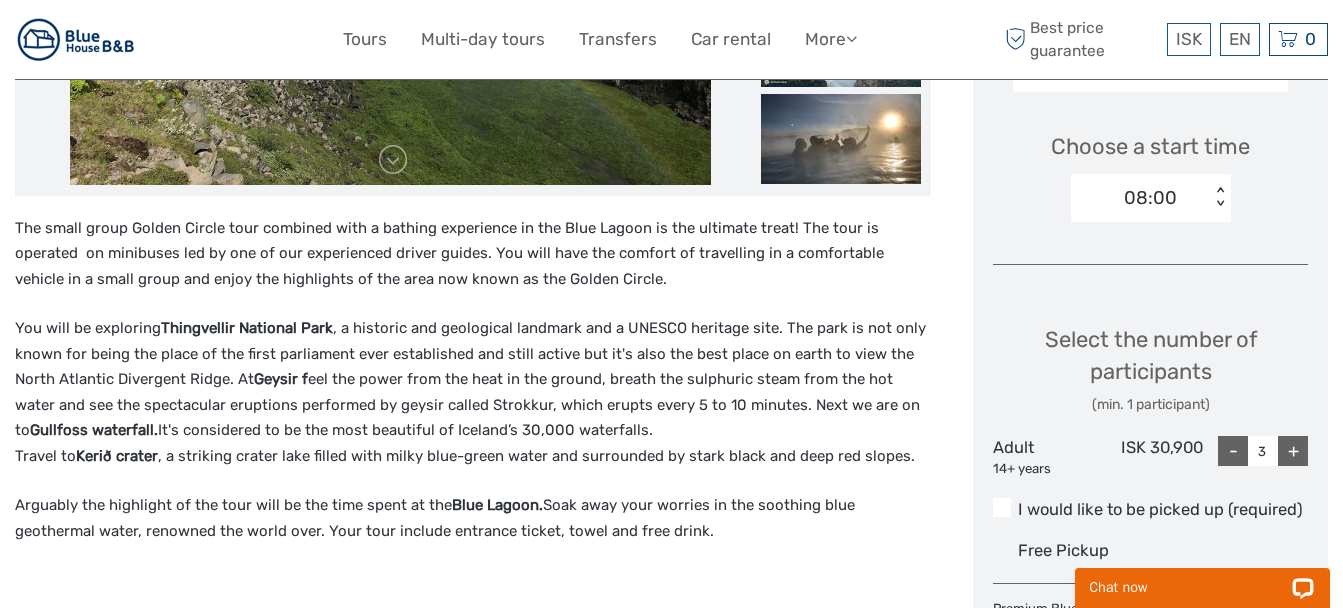 scroll, scrollTop: 625, scrollLeft: 0, axis: vertical 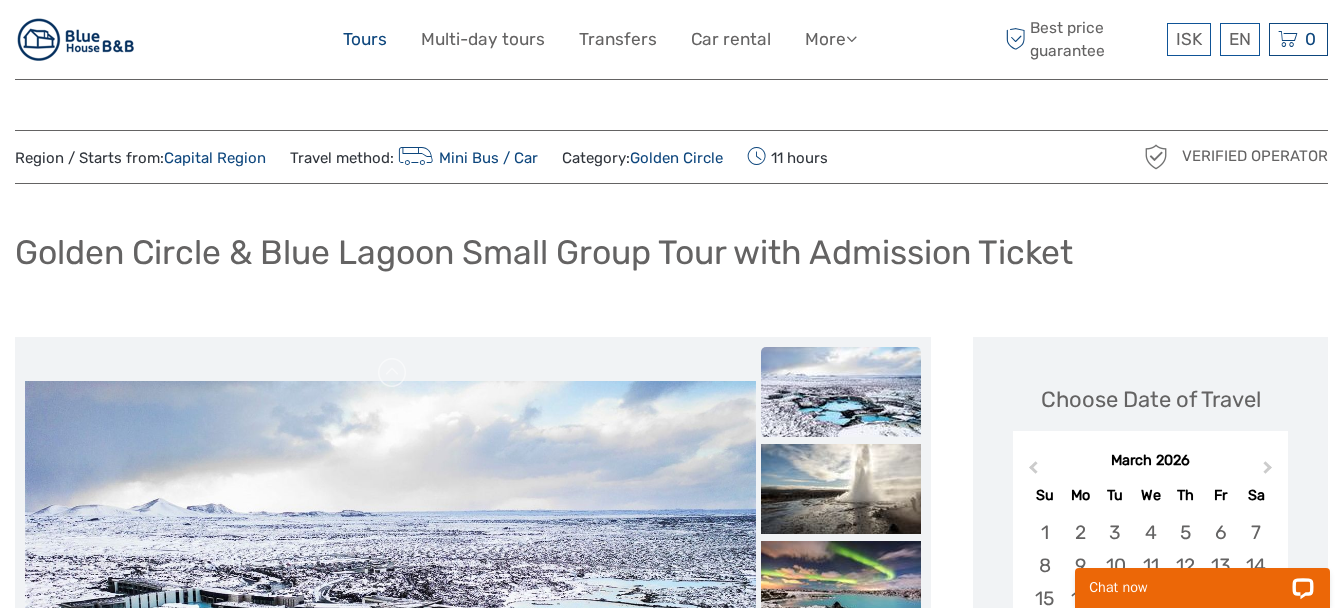 click on "Tours" at bounding box center [365, 39] 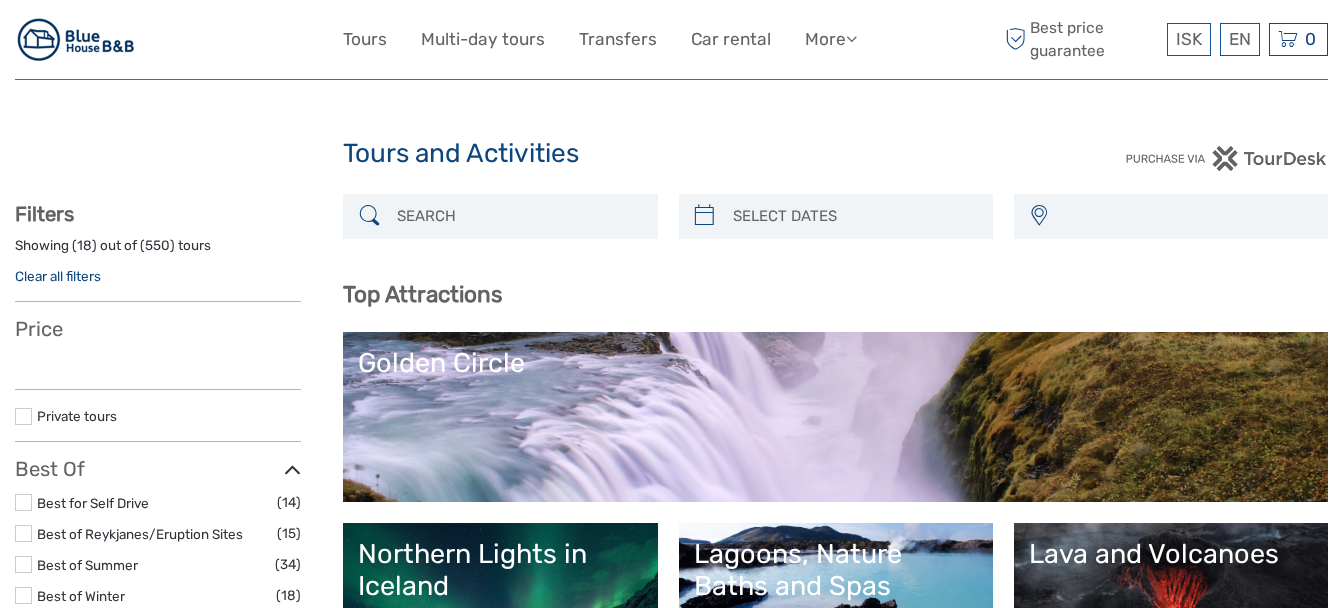 select 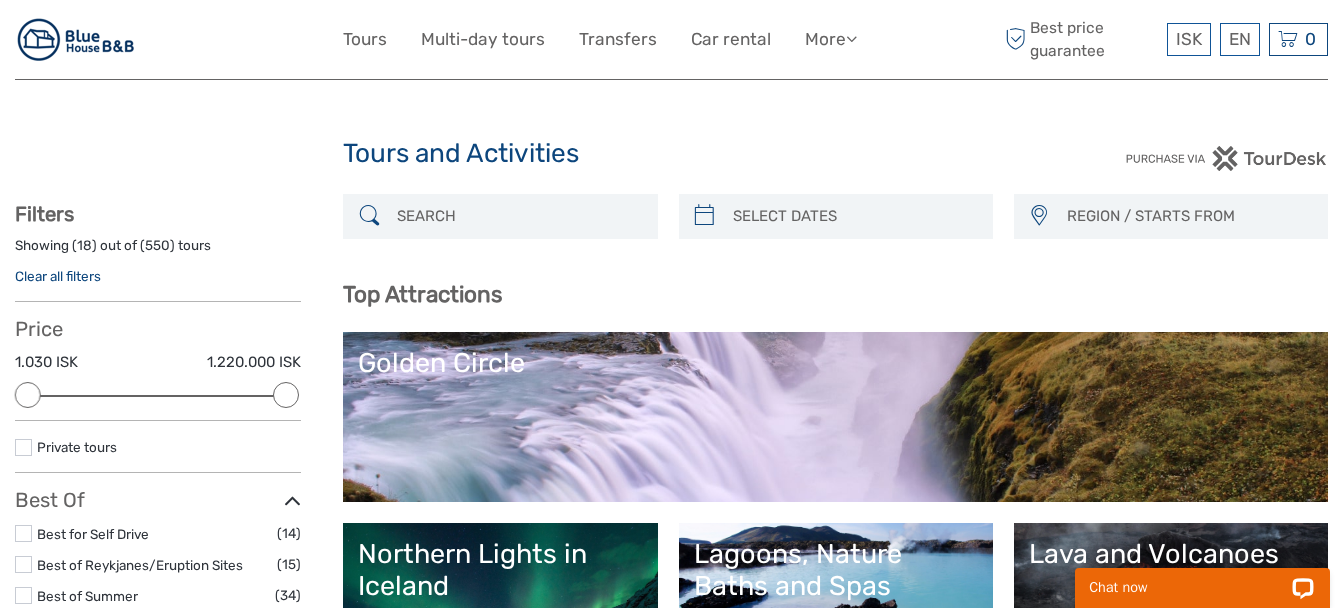 scroll, scrollTop: 0, scrollLeft: 0, axis: both 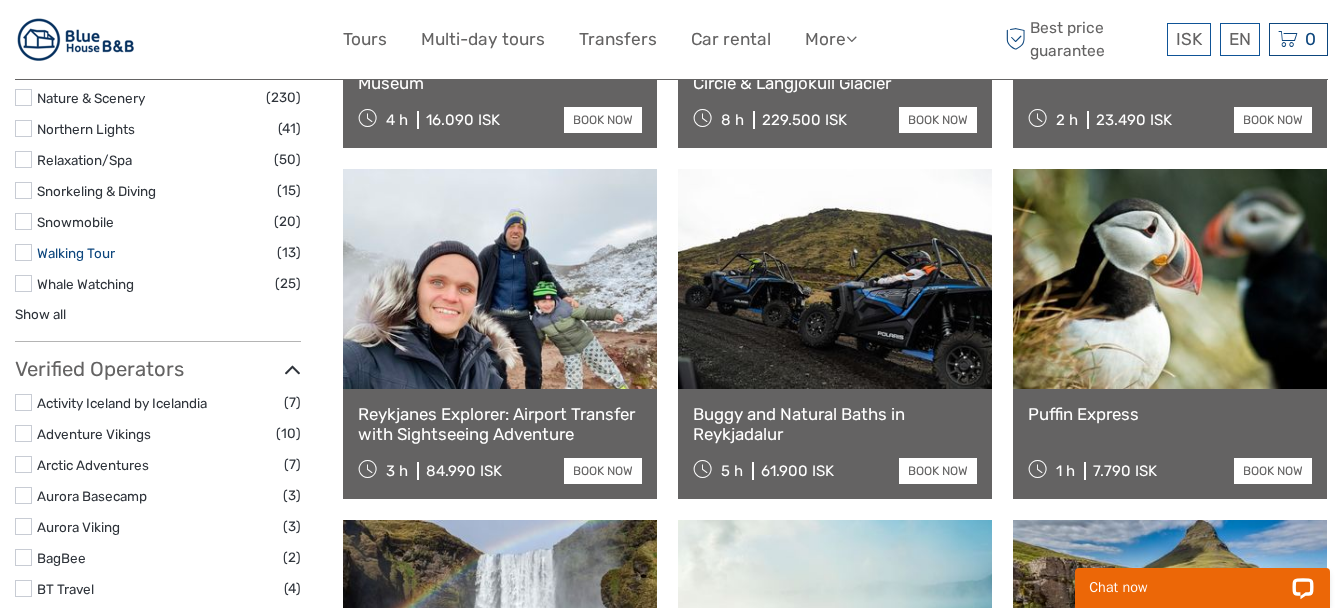 click on "Walking Tour" at bounding box center (76, 253) 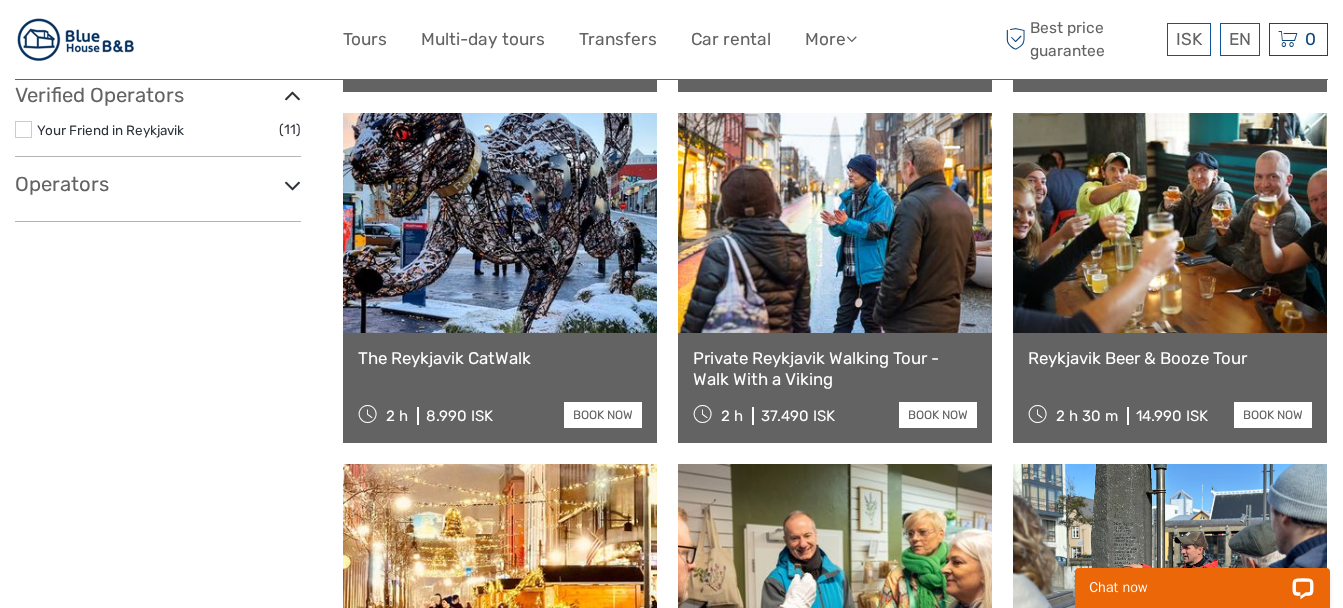scroll, scrollTop: 914, scrollLeft: 0, axis: vertical 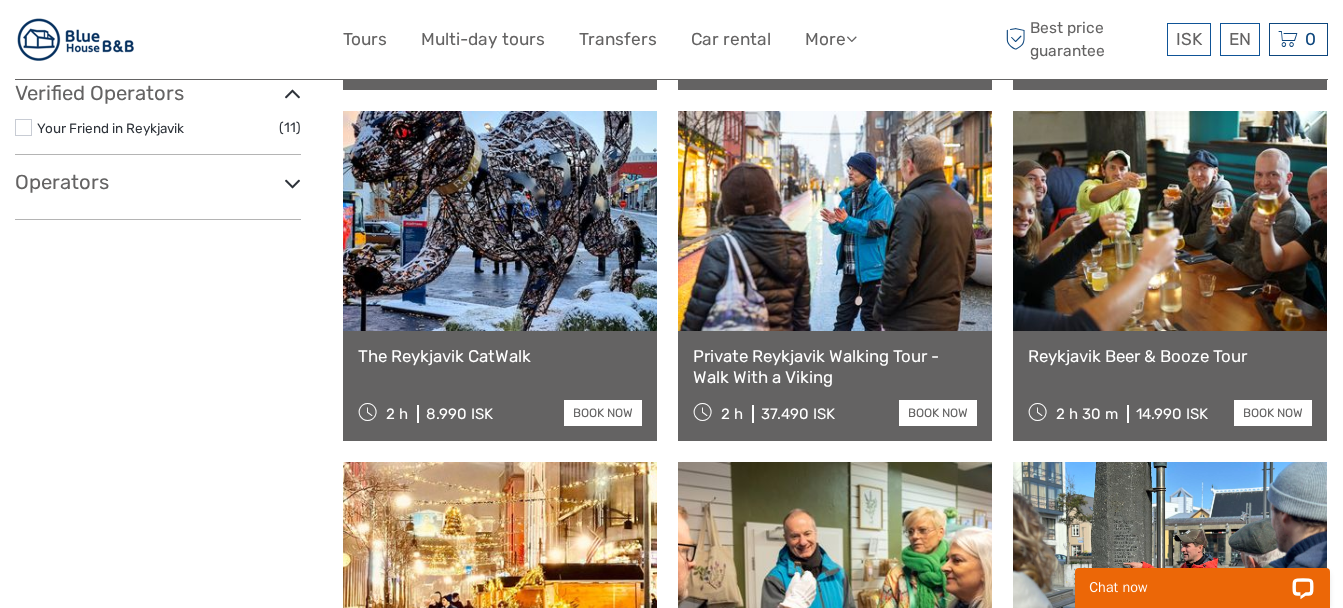 click on "The Reykjavik CatWalk
2 h
8.990 ISK
book now" at bounding box center (500, 386) 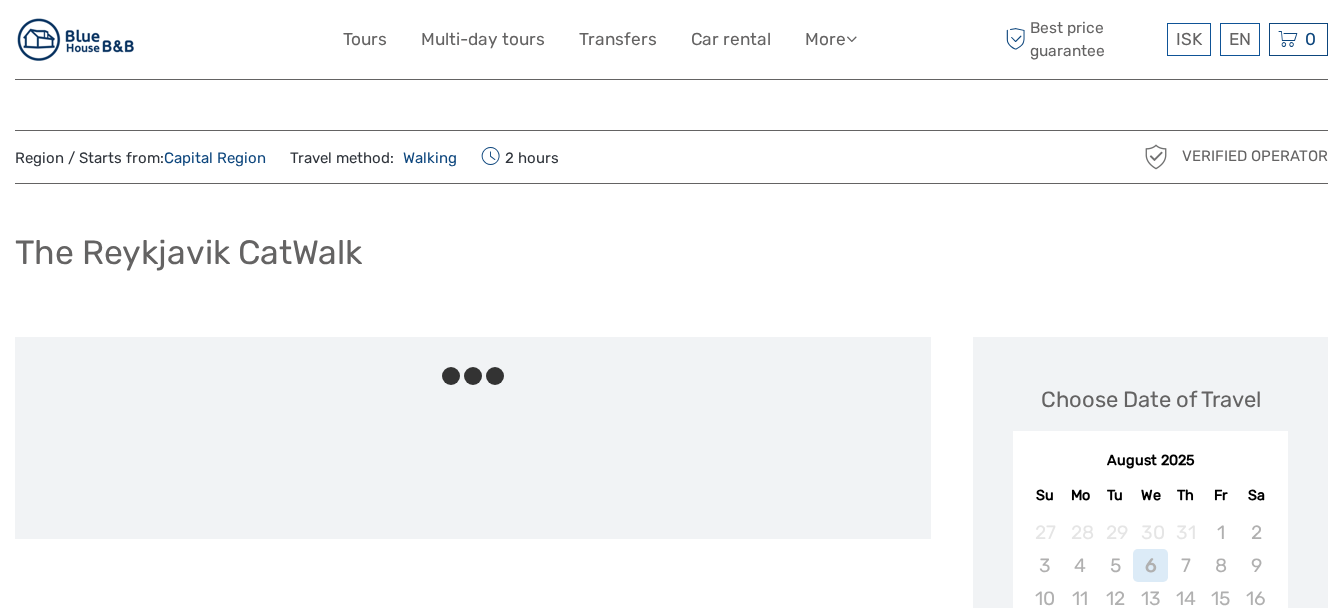 scroll, scrollTop: 0, scrollLeft: 0, axis: both 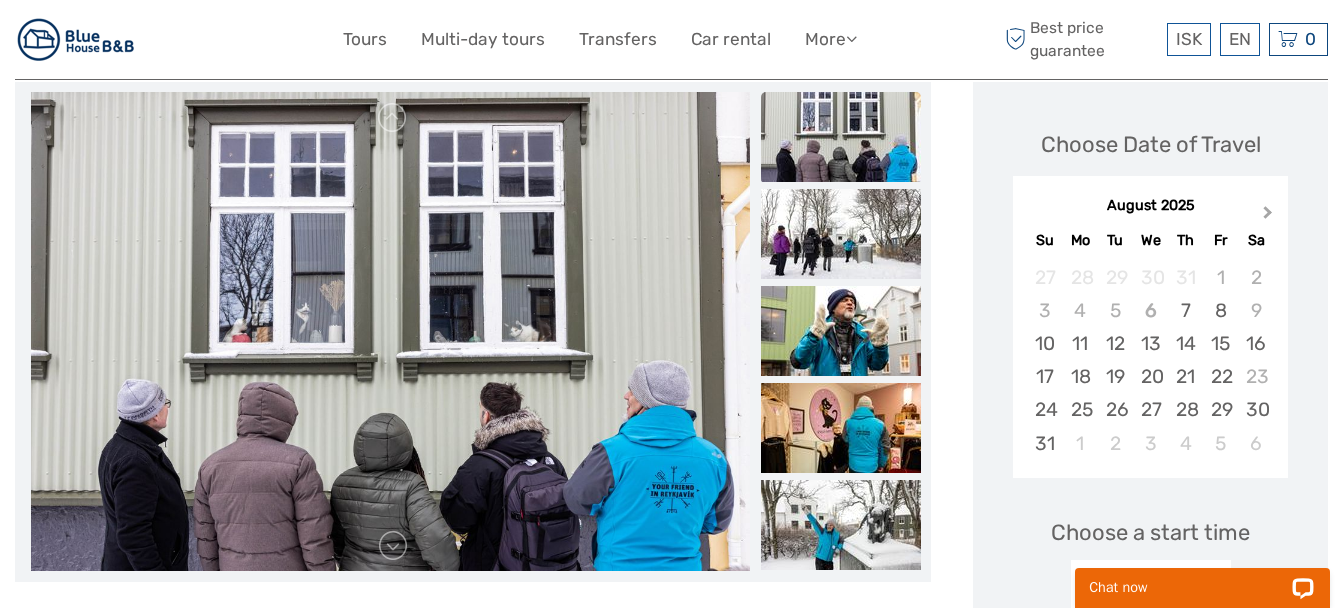 click on "Next Month" at bounding box center [1270, 217] 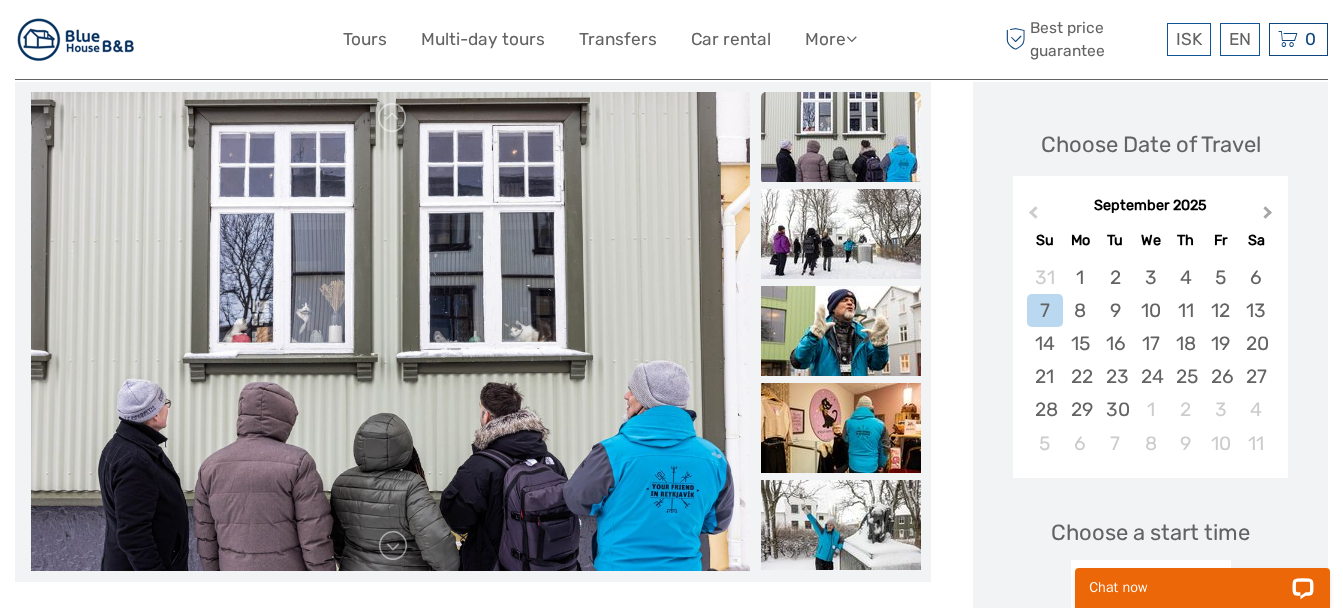 click on "Next Month" at bounding box center [1270, 217] 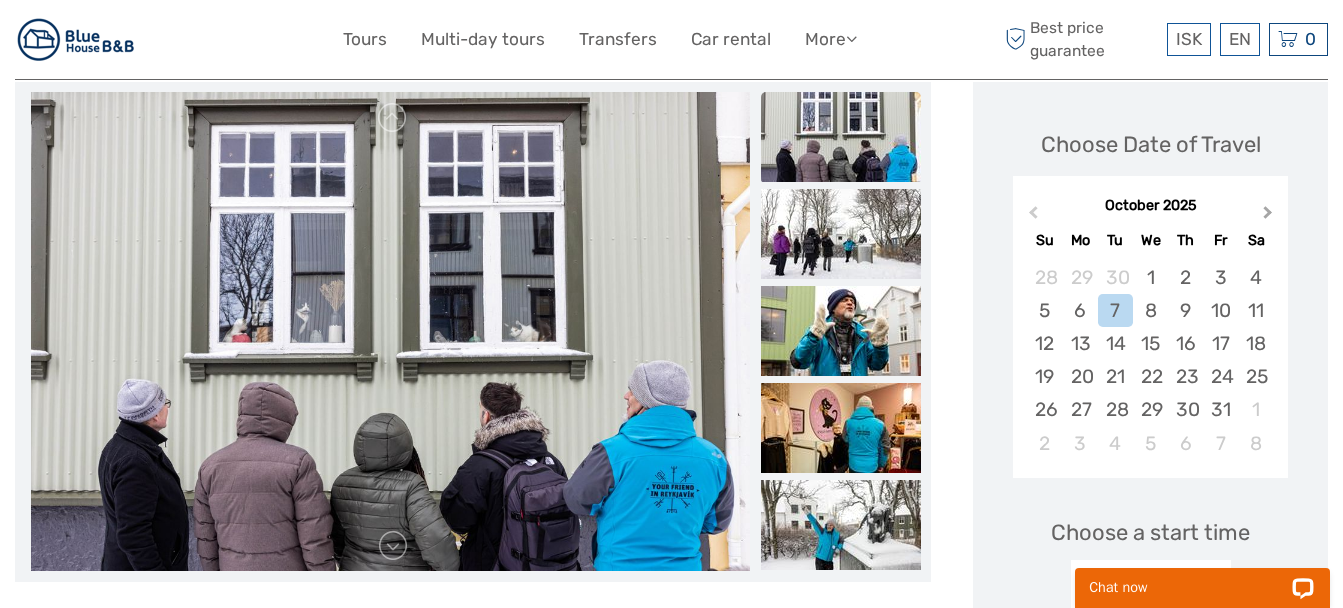 click on "Next Month" at bounding box center (1270, 217) 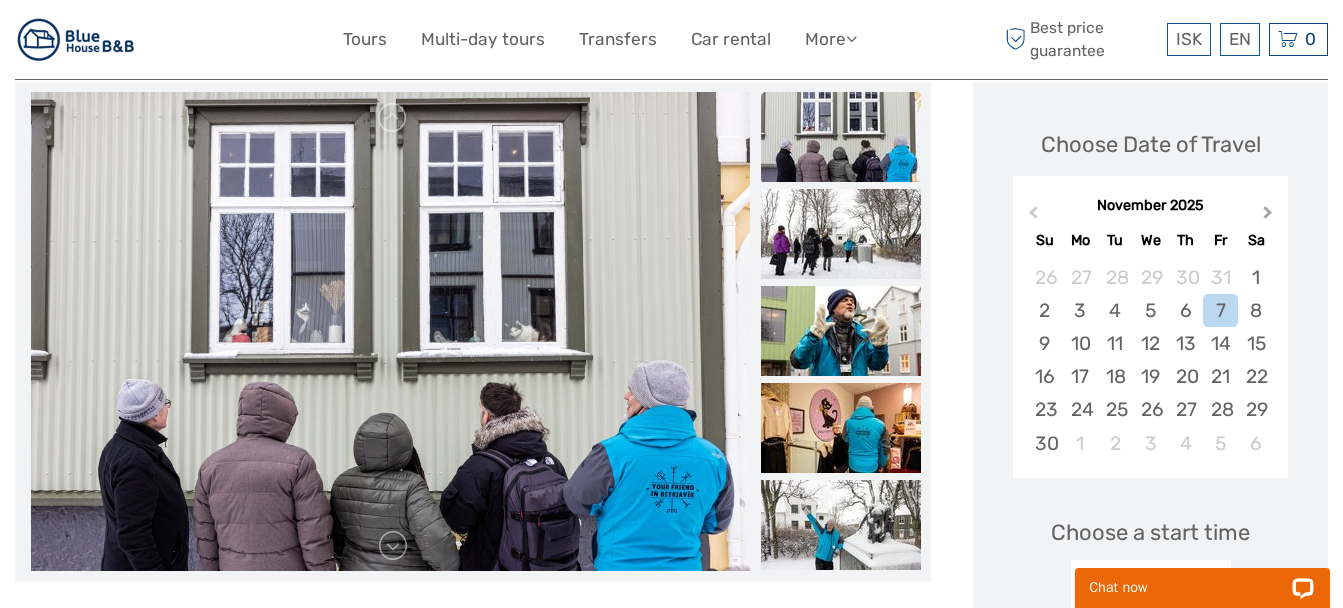 click on "Next Month" at bounding box center (1270, 217) 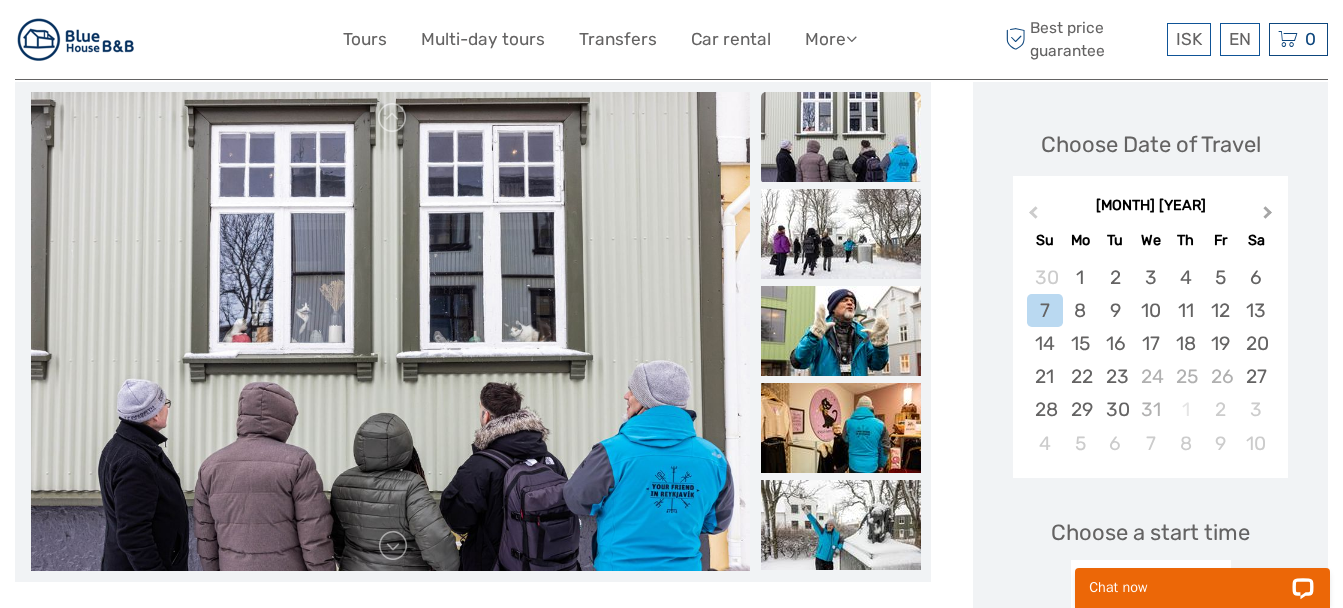 click on "Next Month" at bounding box center (1270, 217) 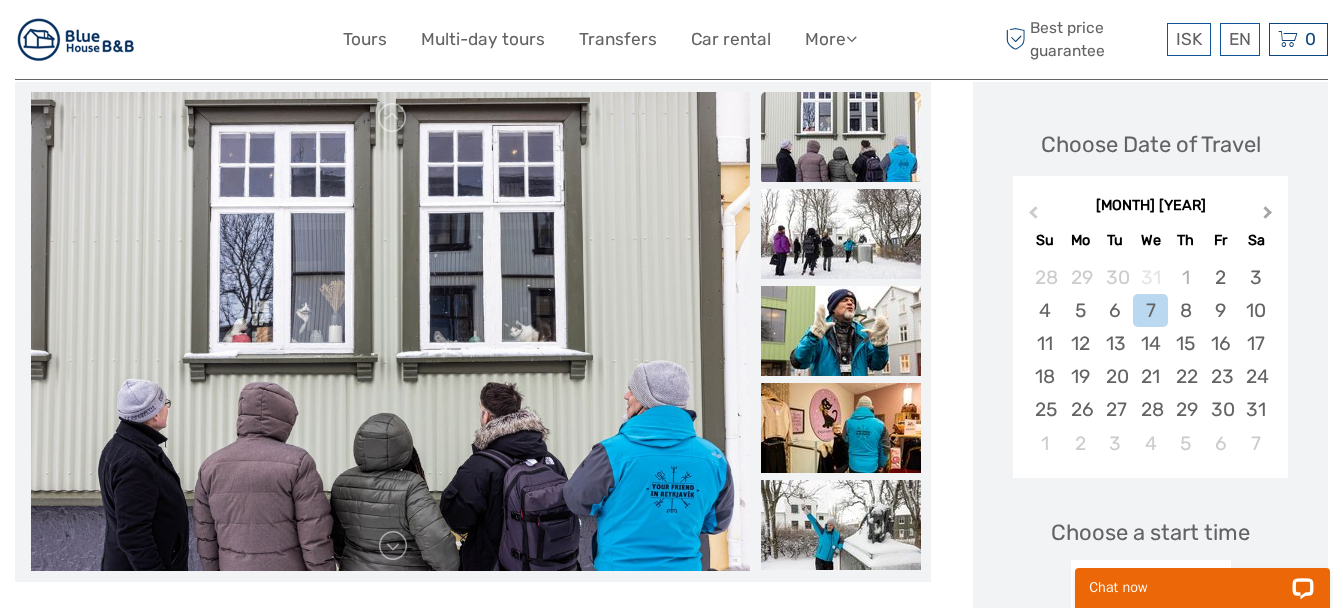 click on "Next Month" at bounding box center (1270, 217) 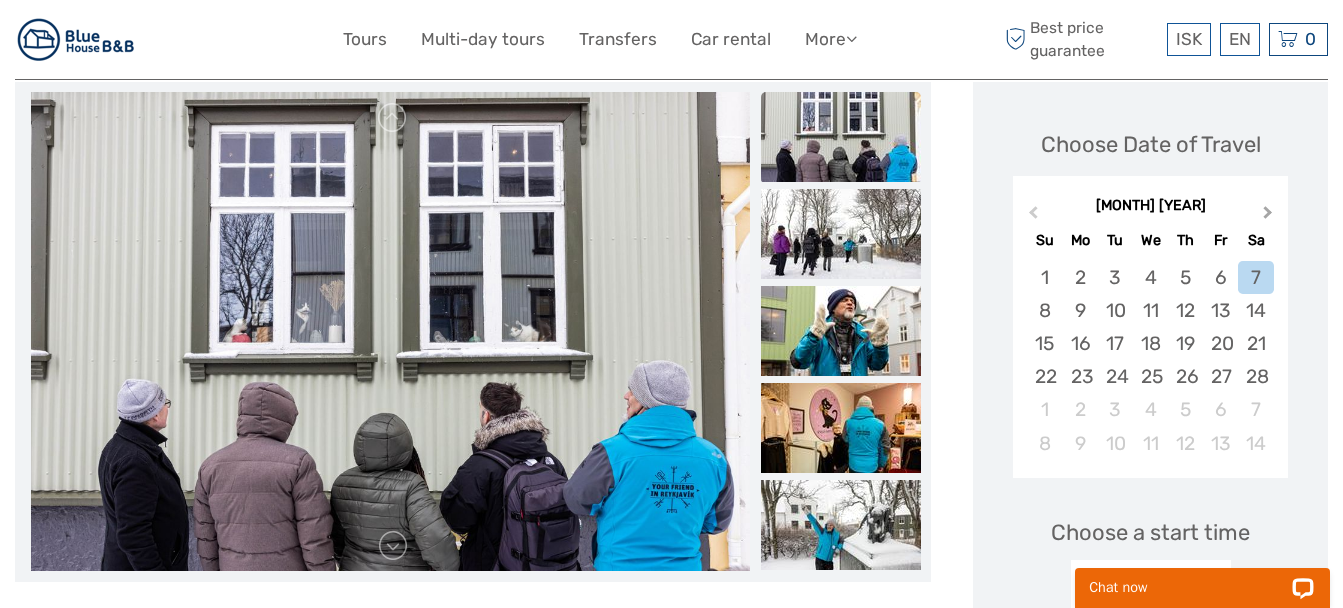 click on "Next Month" at bounding box center [1270, 217] 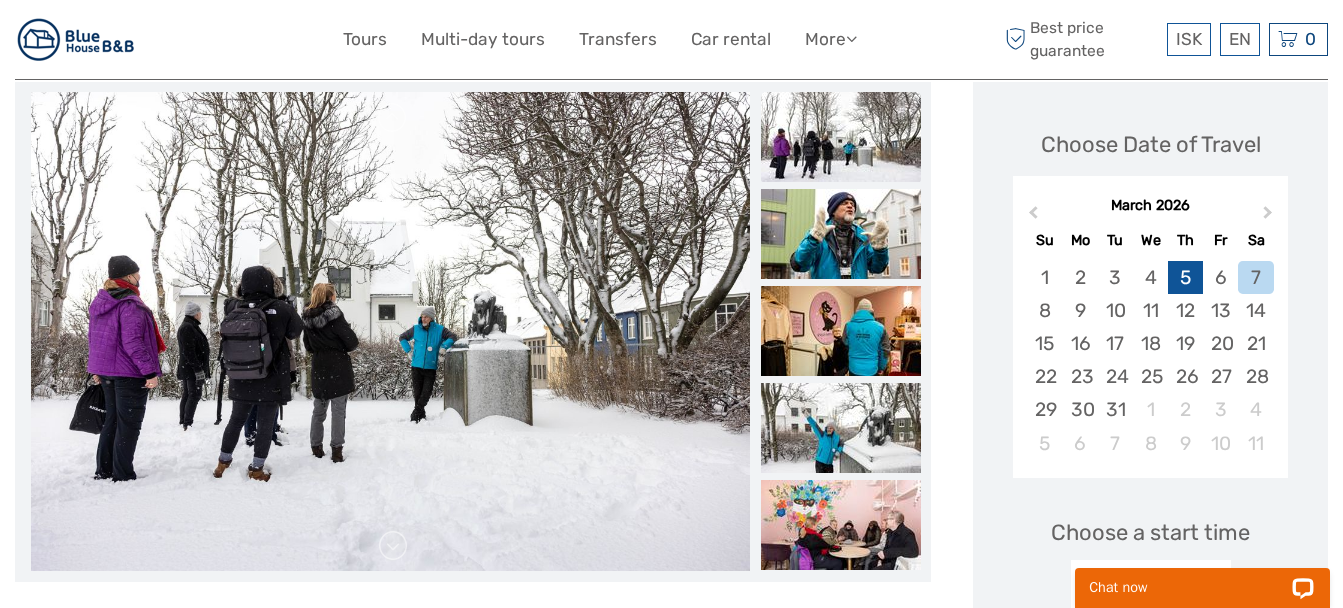 click on "5" at bounding box center (1185, 277) 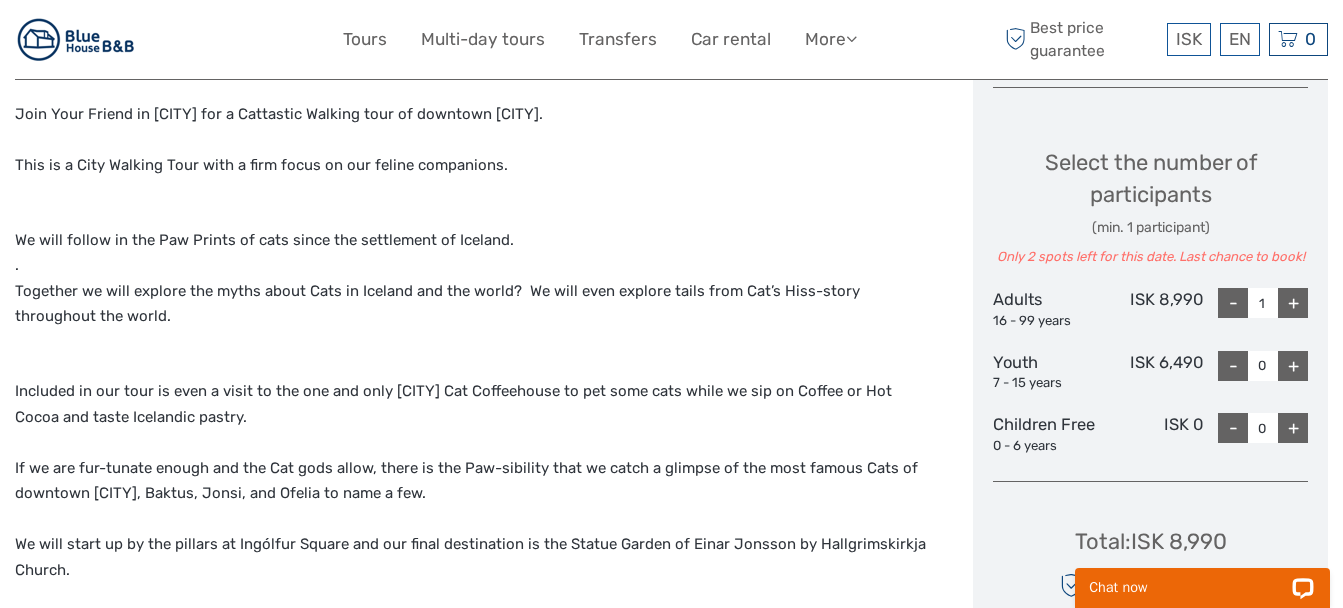 scroll, scrollTop: 817, scrollLeft: 0, axis: vertical 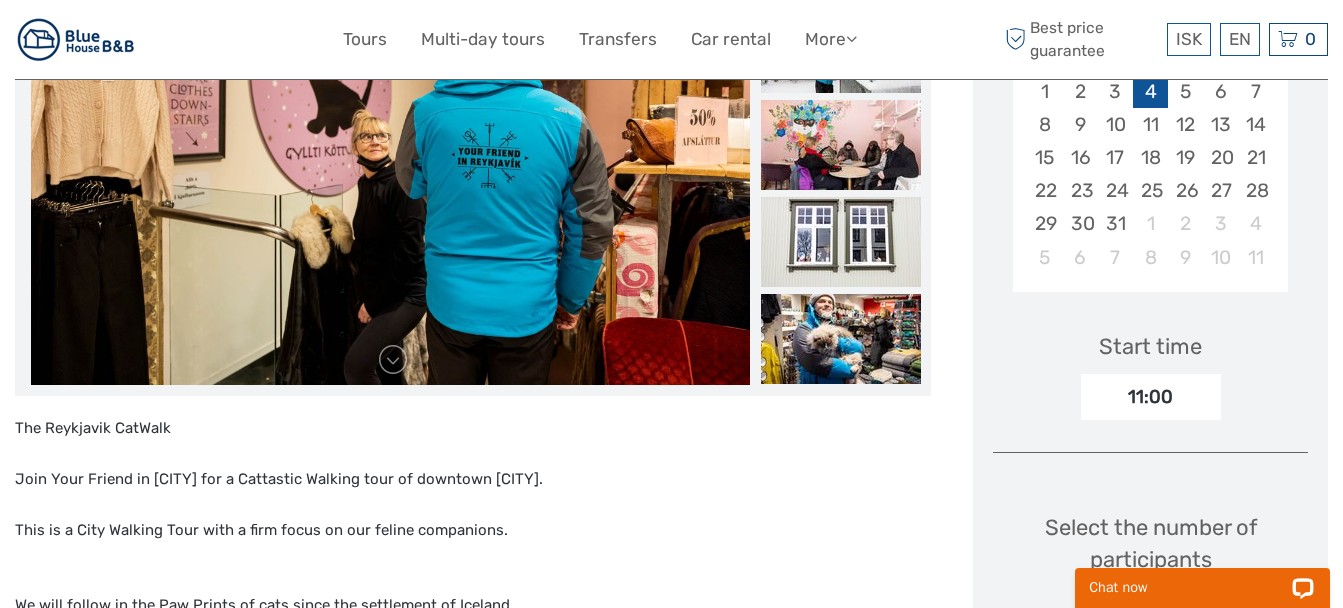 click on "4" at bounding box center [1150, 91] 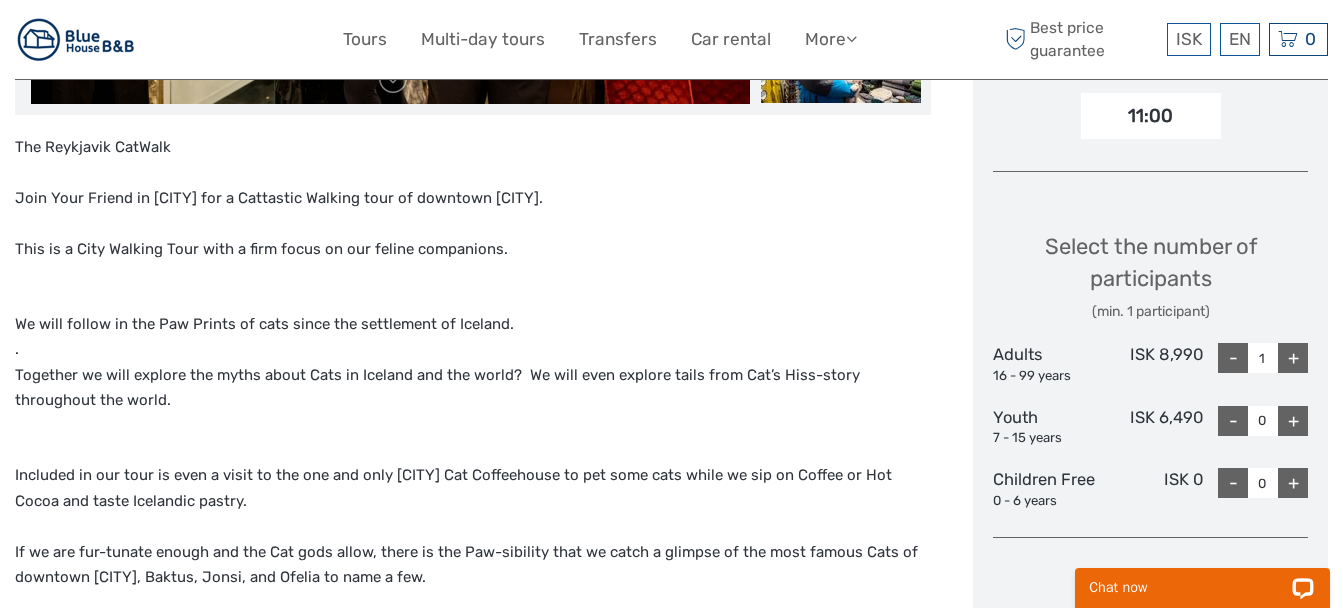 scroll, scrollTop: 732, scrollLeft: 0, axis: vertical 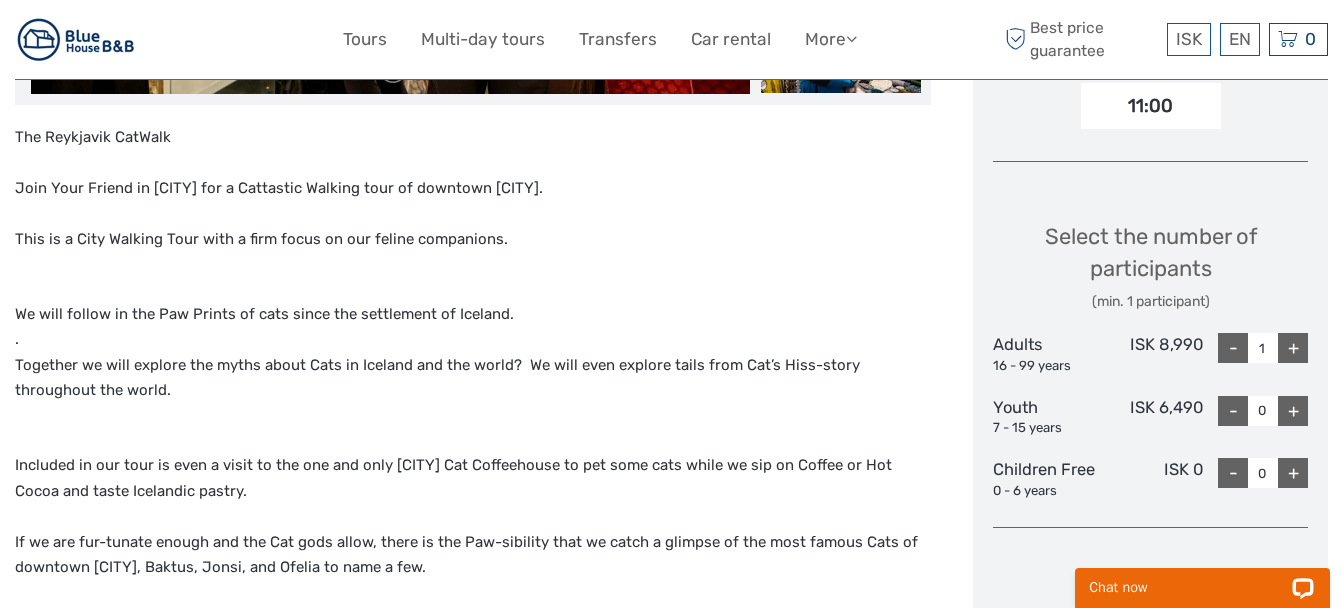 click on "+" at bounding box center [1293, 348] 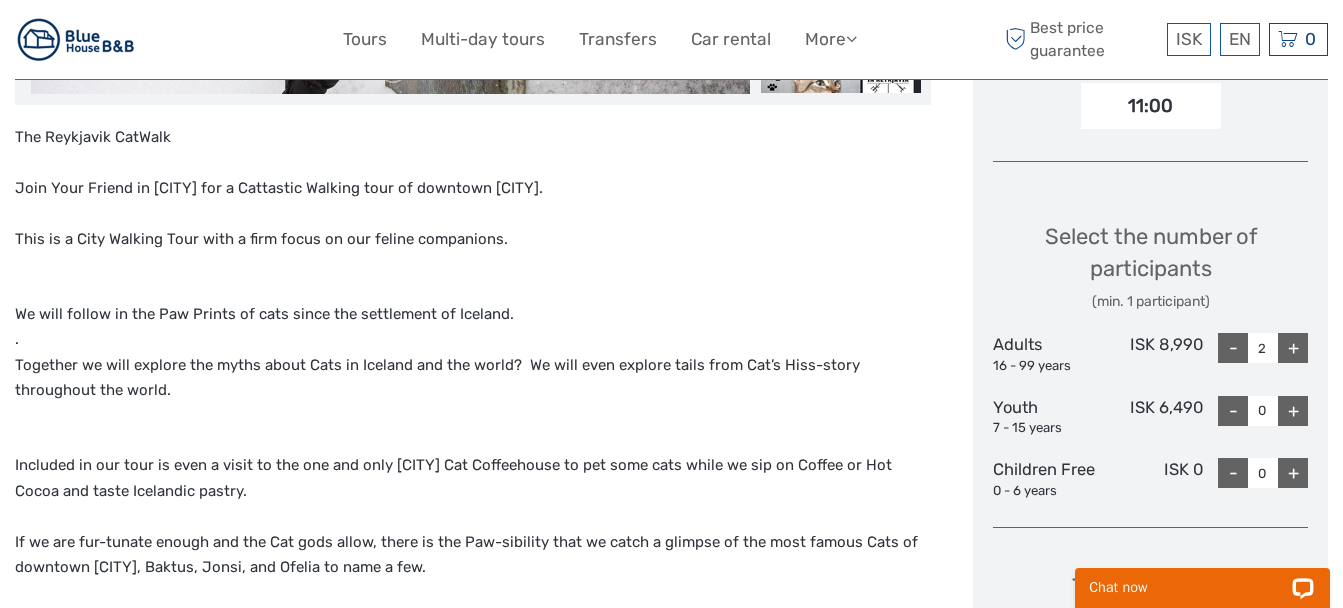 click on "+" at bounding box center [1293, 348] 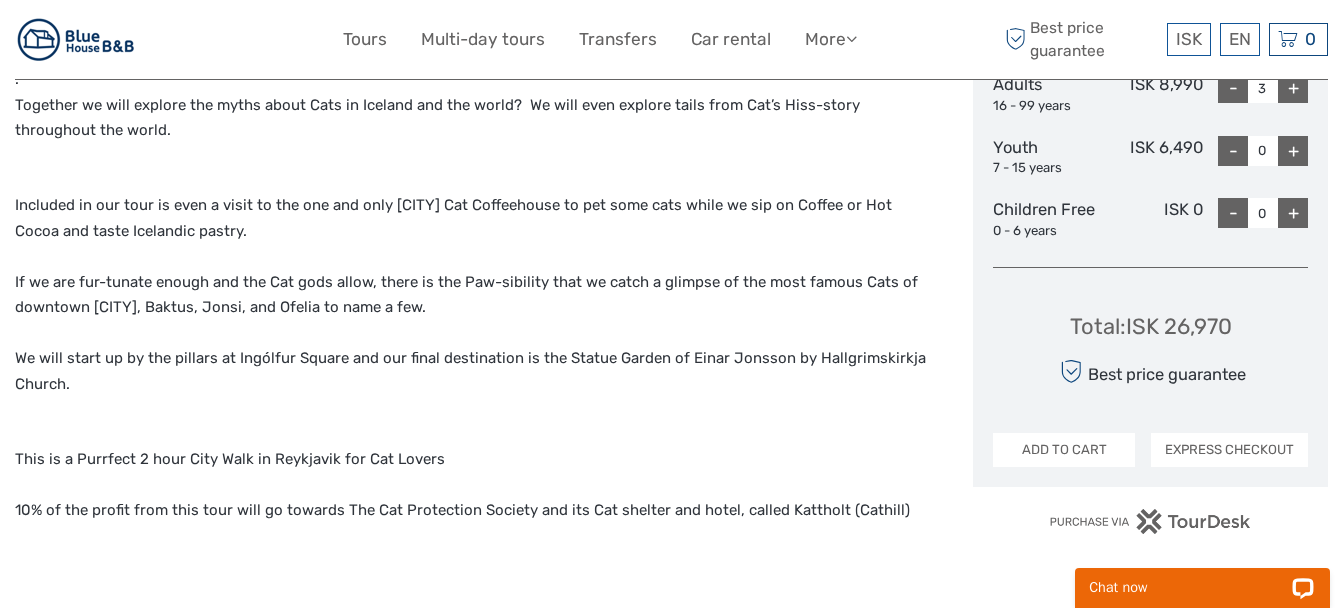 scroll, scrollTop: 1018, scrollLeft: 0, axis: vertical 